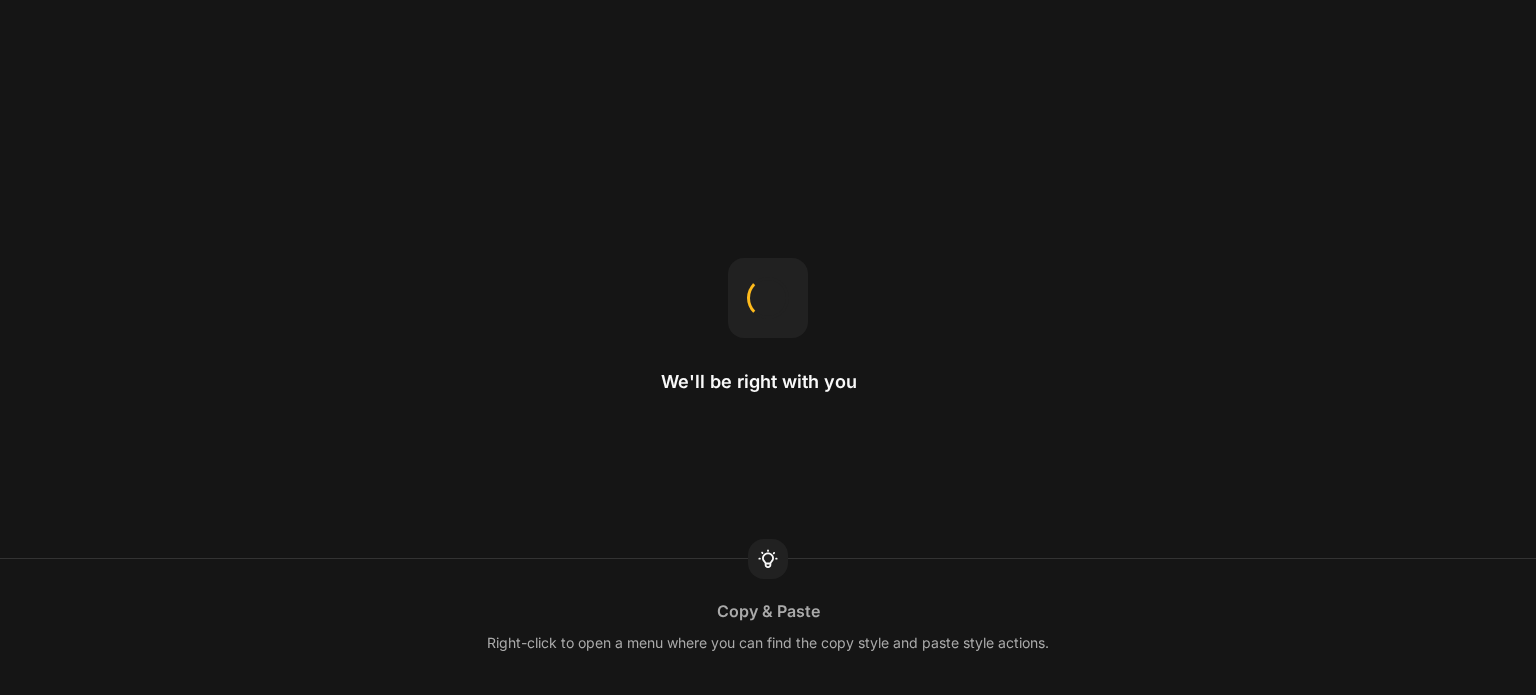 scroll, scrollTop: 0, scrollLeft: 0, axis: both 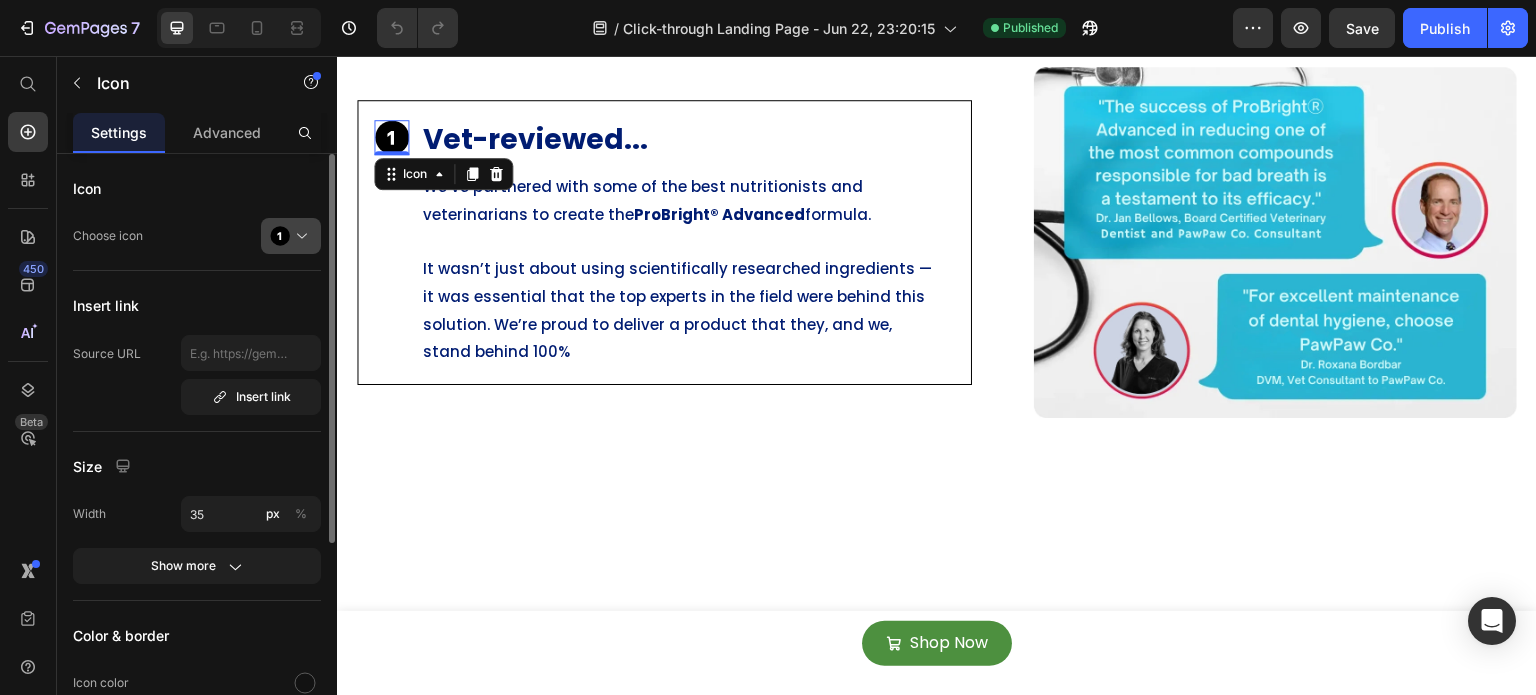 click at bounding box center (299, 236) 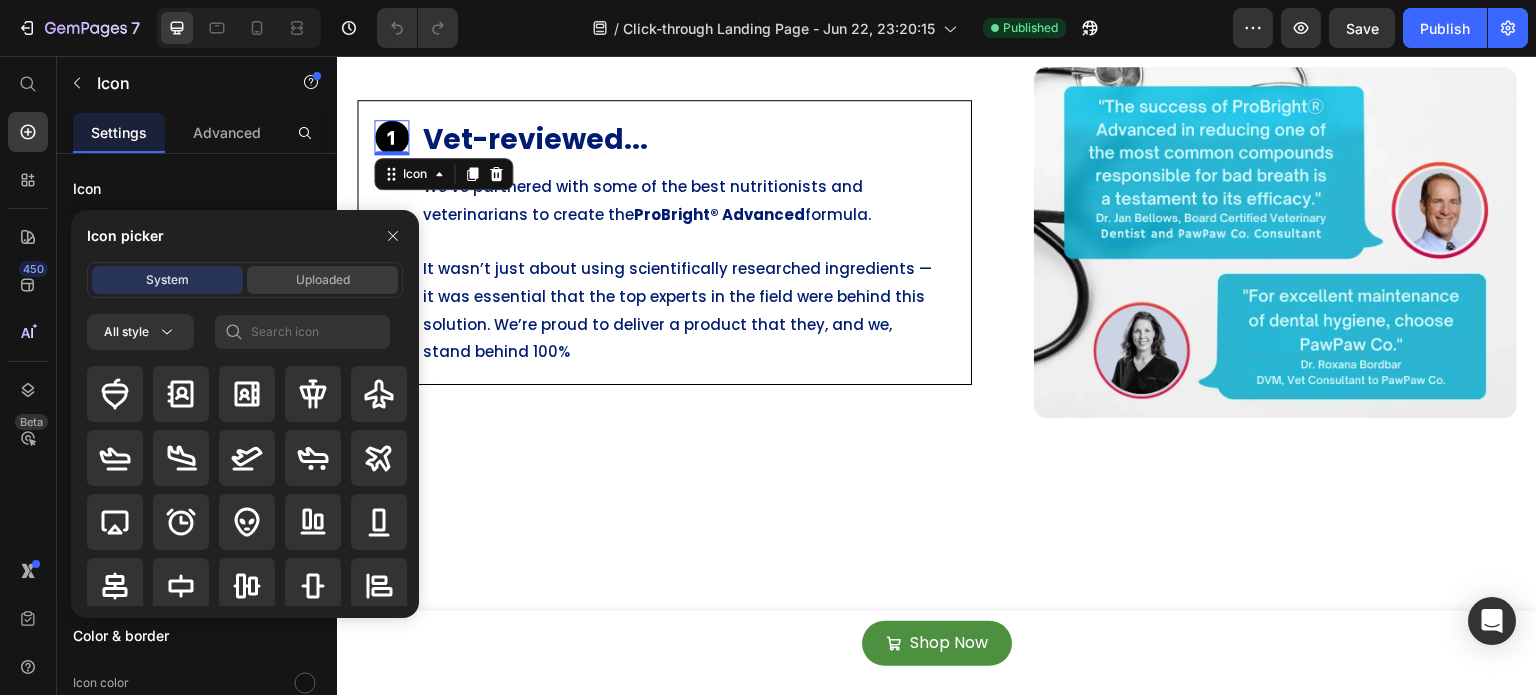 click on "Uploaded" at bounding box center (323, 280) 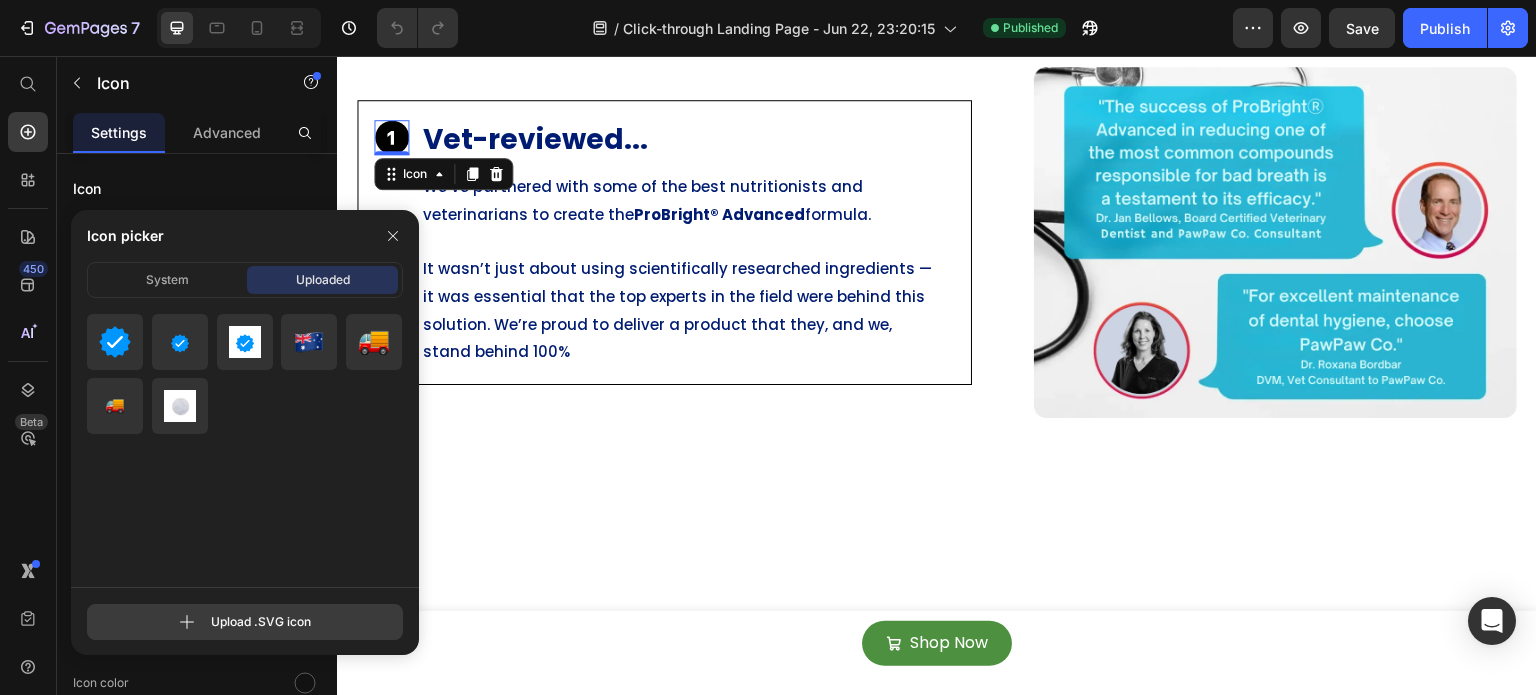 click on "Upload .SVG icon" at bounding box center [245, 622] 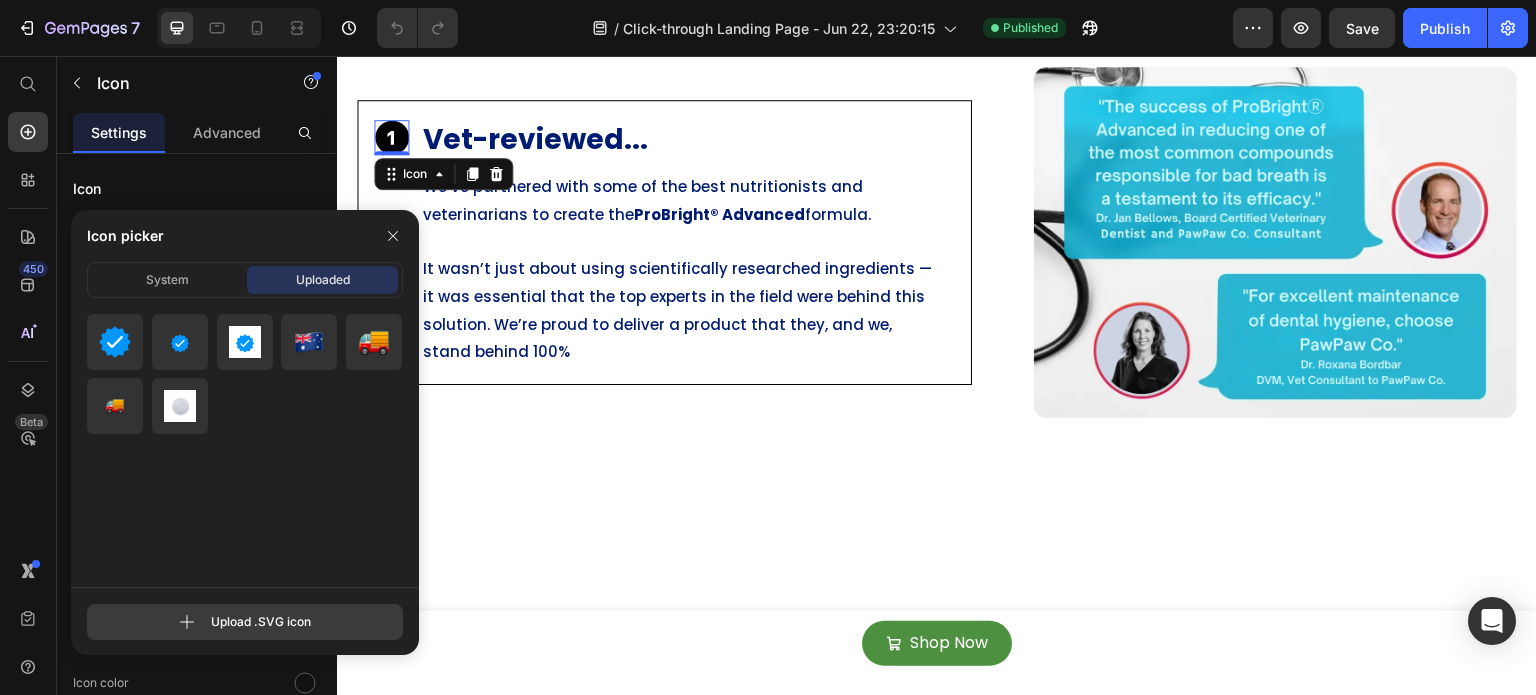 click 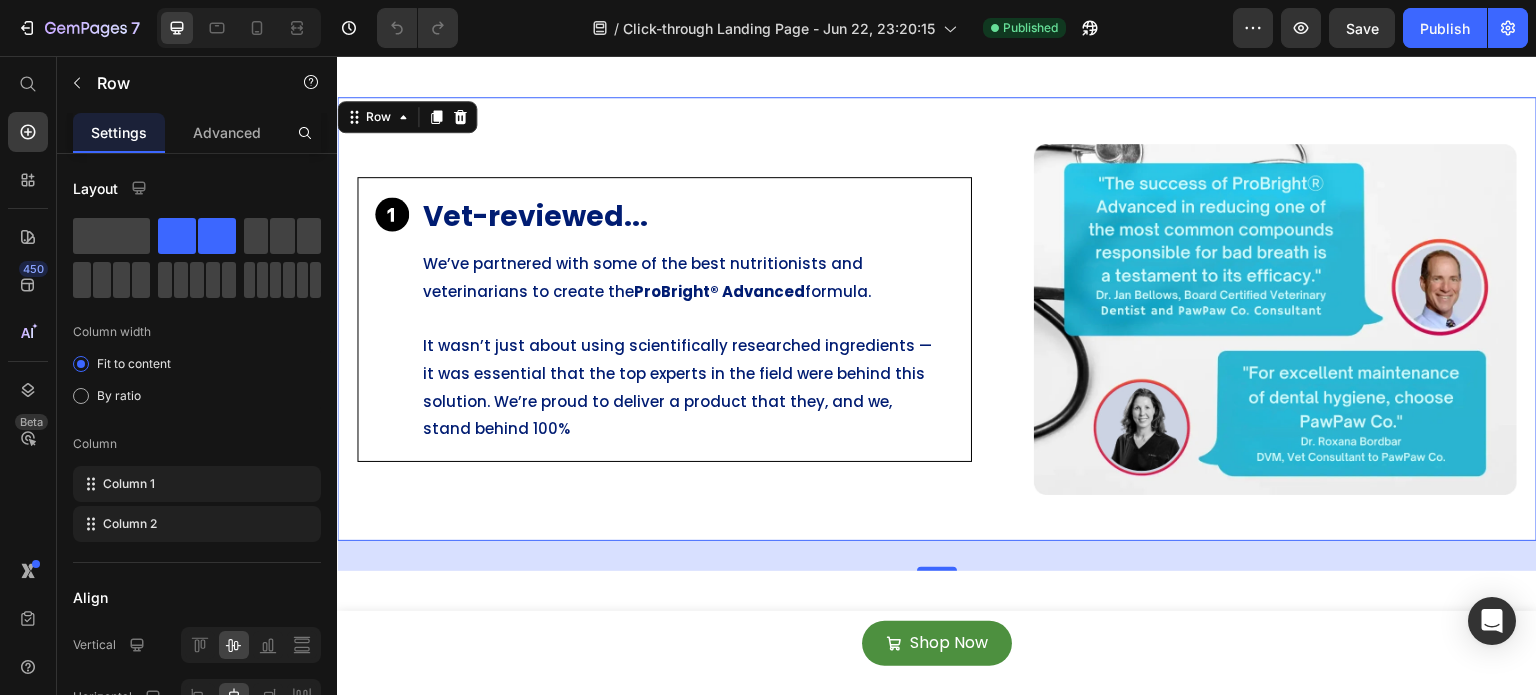 scroll, scrollTop: 2735, scrollLeft: 0, axis: vertical 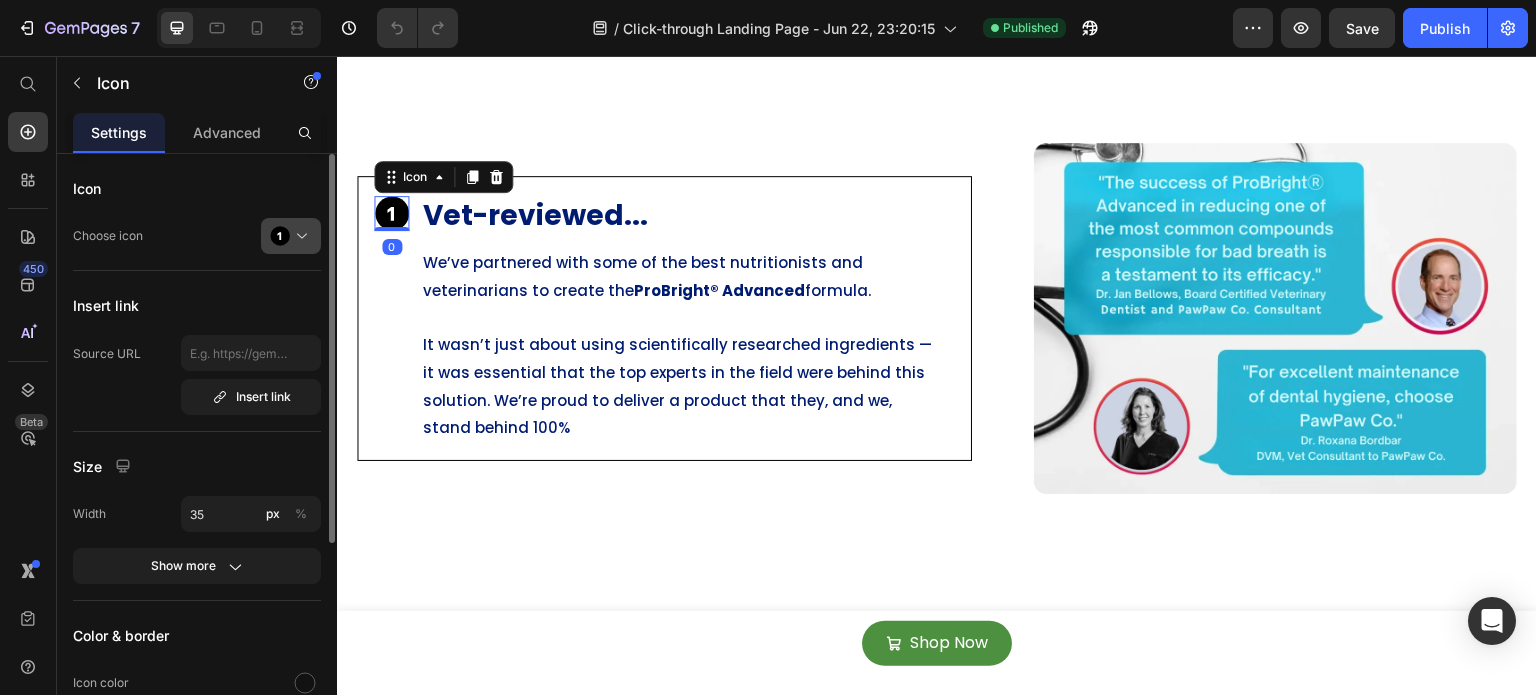 click at bounding box center (299, 236) 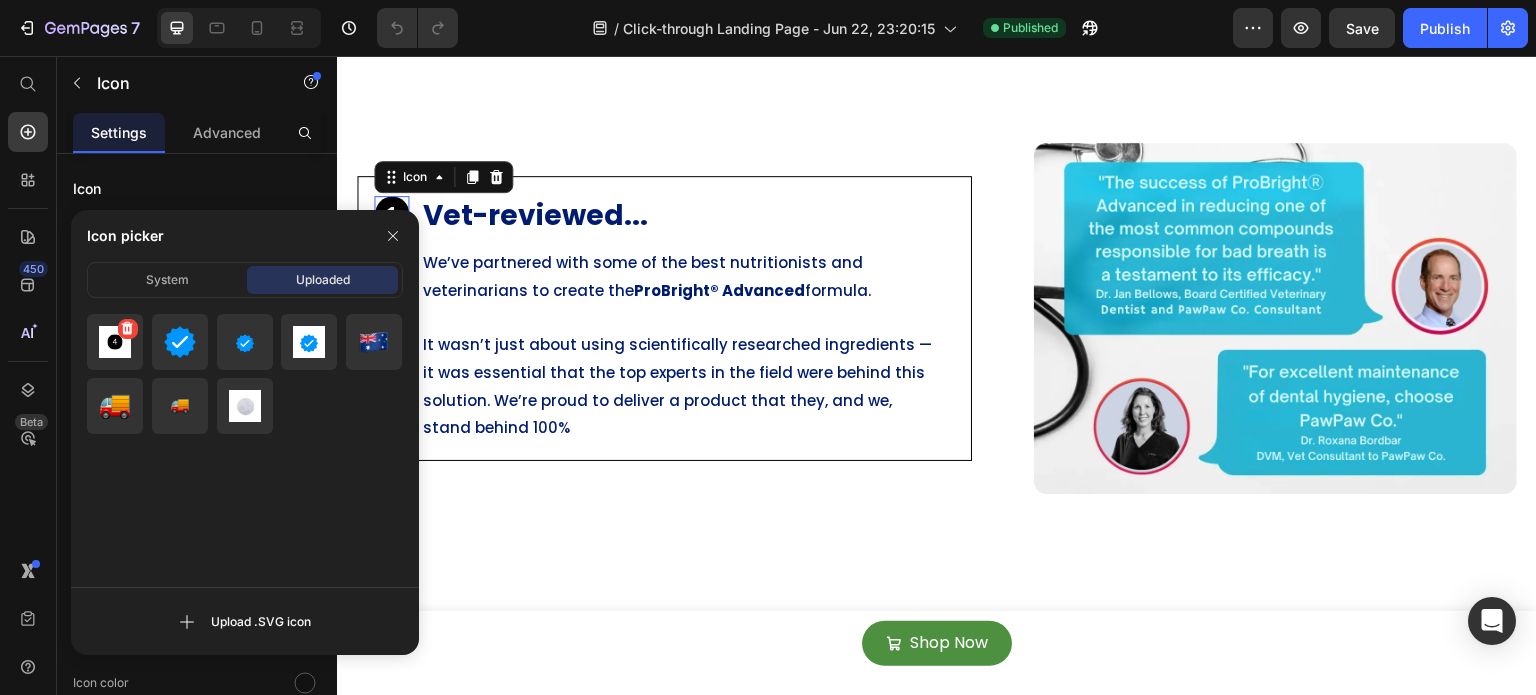 click at bounding box center [115, 342] 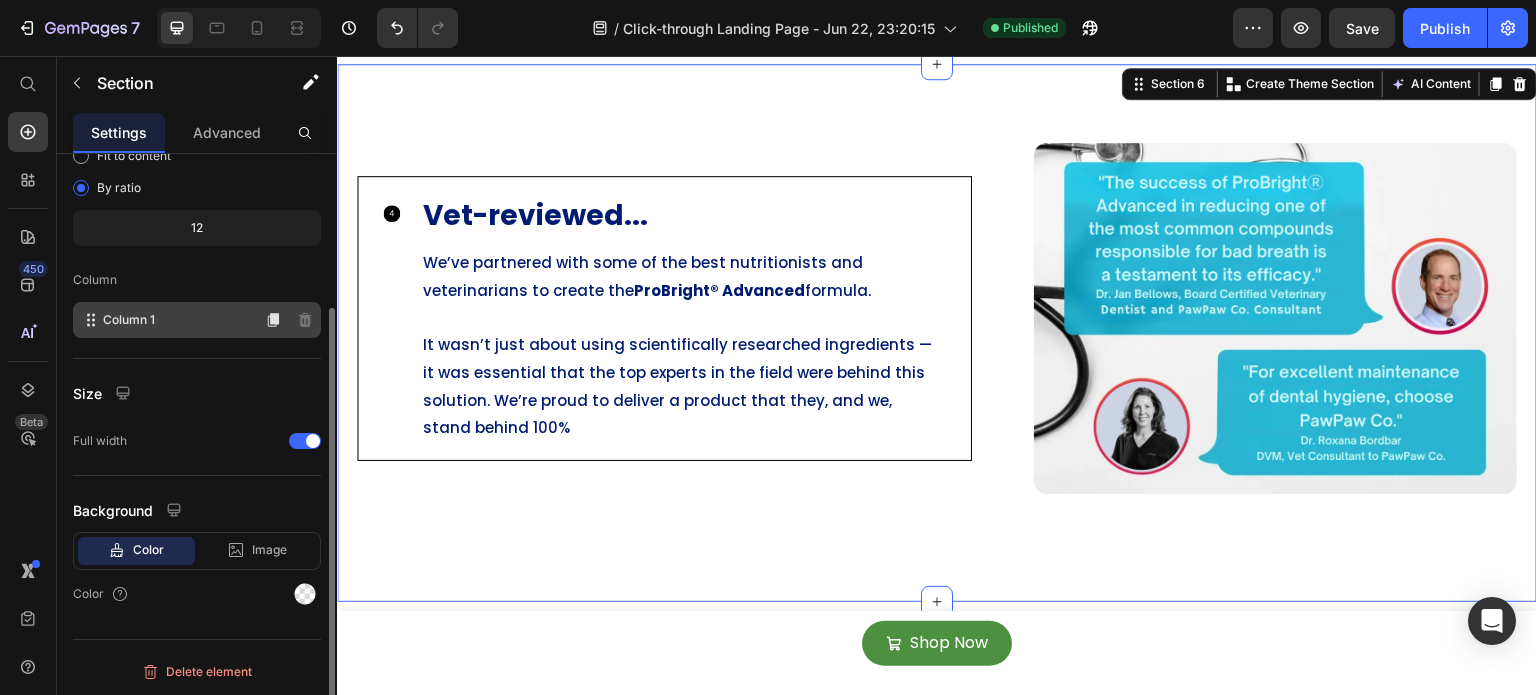 scroll, scrollTop: 0, scrollLeft: 0, axis: both 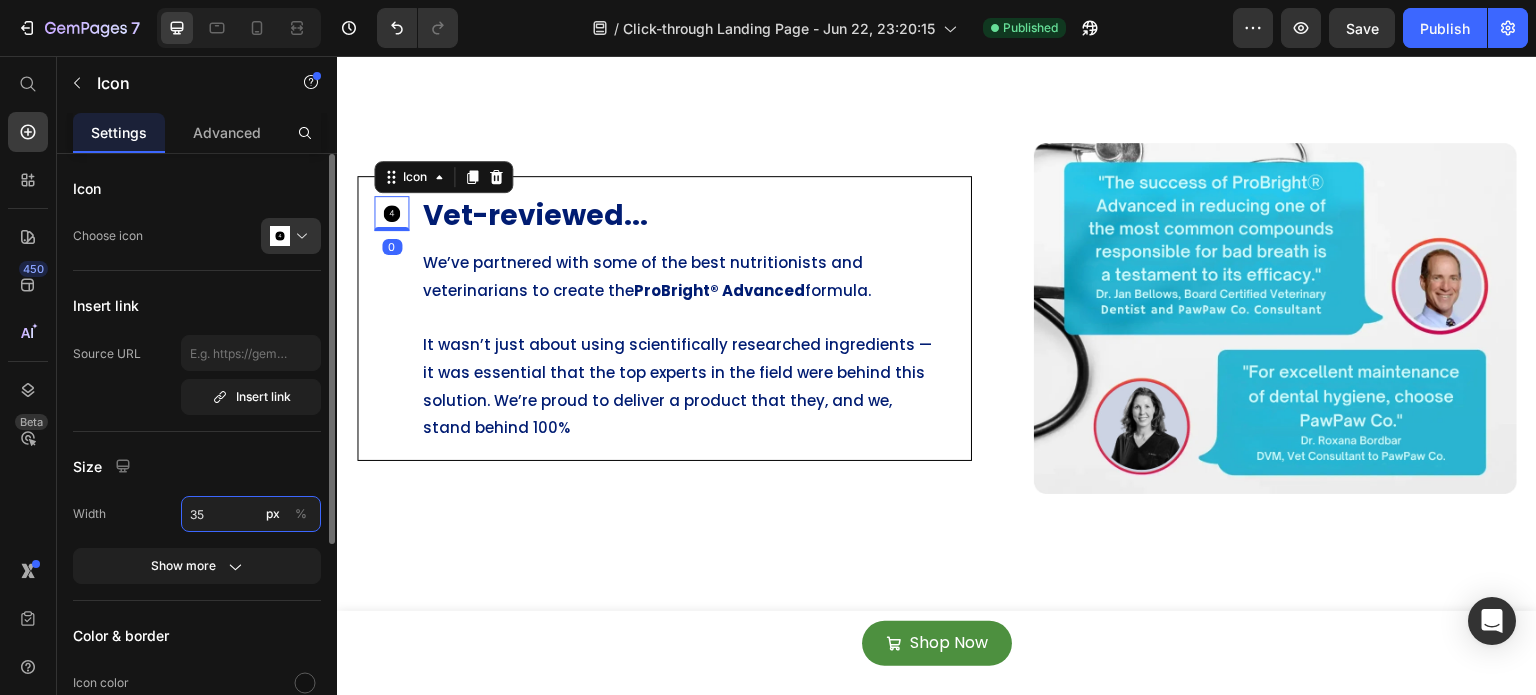 click on "35" at bounding box center [251, 514] 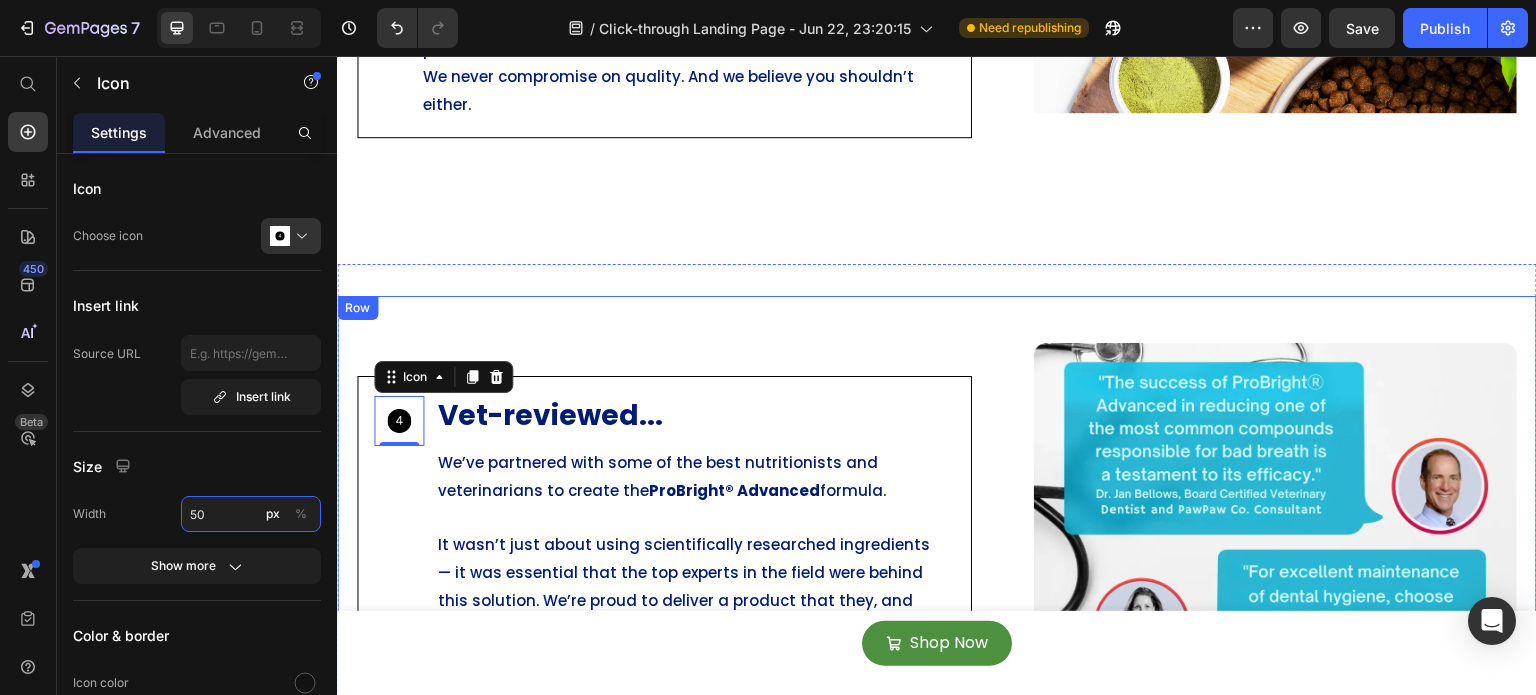 scroll, scrollTop: 2544, scrollLeft: 0, axis: vertical 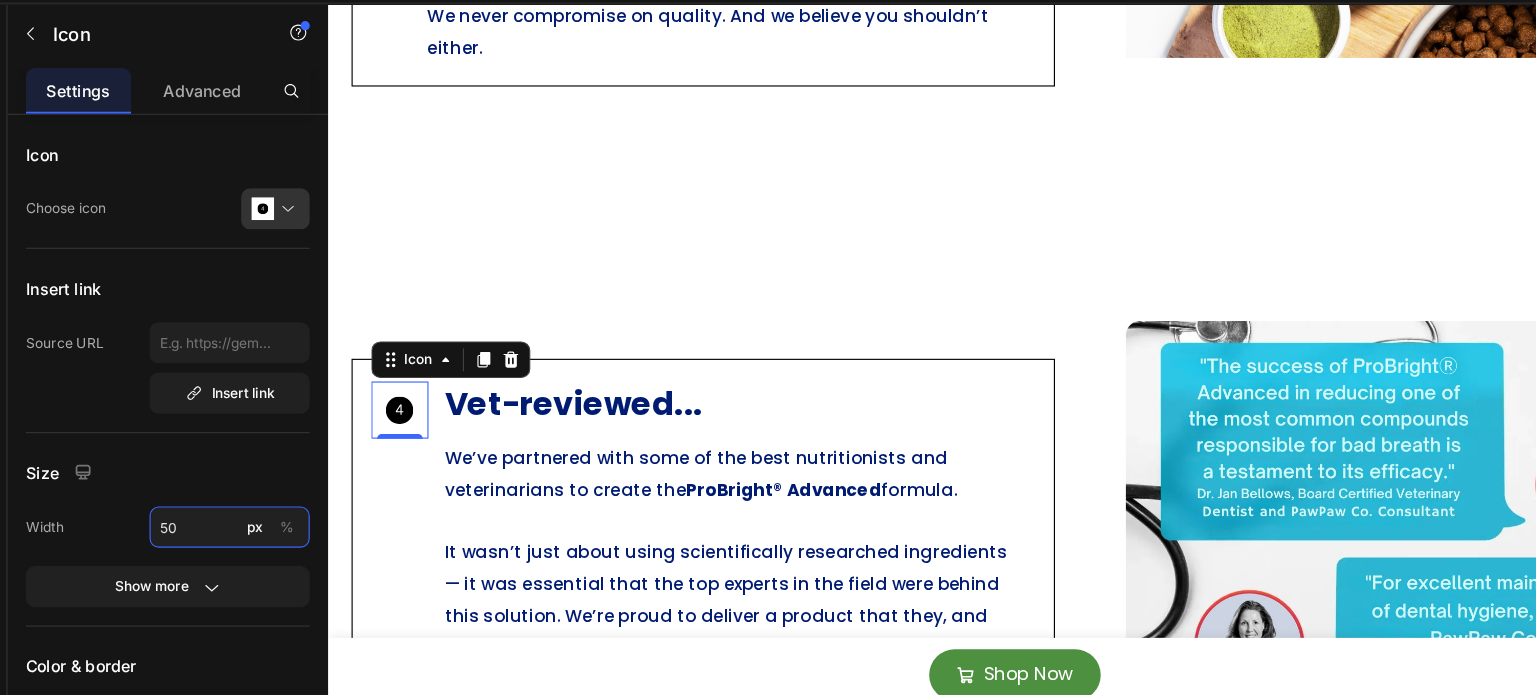 type on "50" 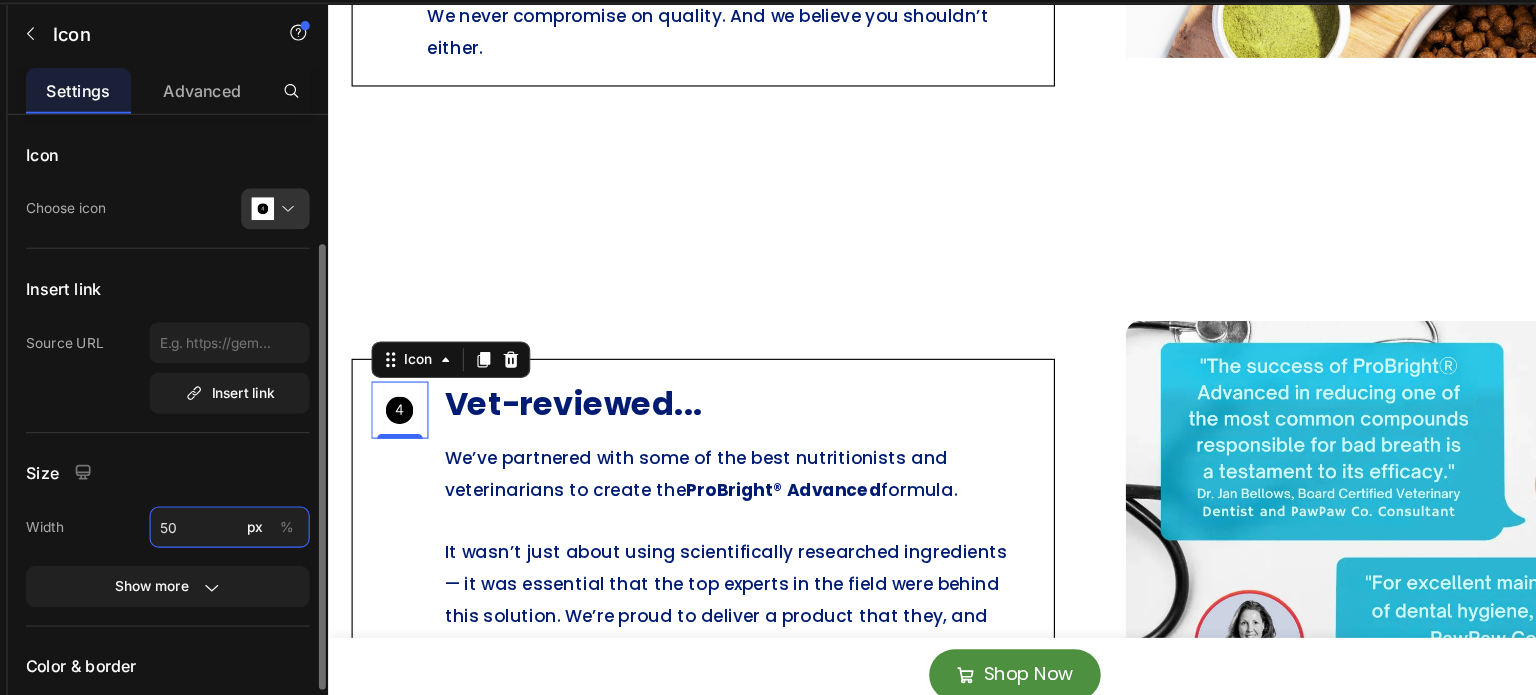 scroll, scrollTop: 104, scrollLeft: 0, axis: vertical 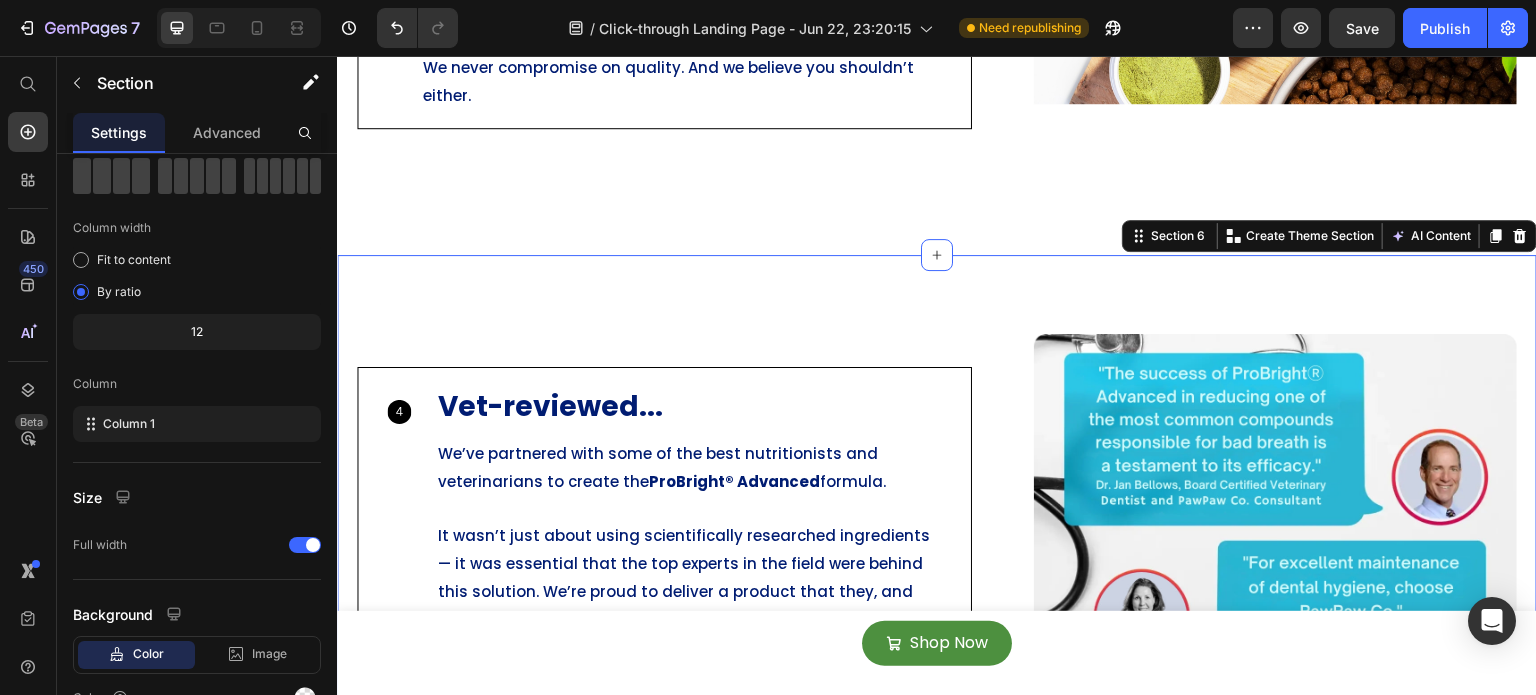 click on "Icon Vet-reviewed... Heading We’ve partnered with some of the best nutritionists and veterinarians to create the ProBright® Advanced formula. It wasn’t just about using scientifically researched ingredients — it was essential that the top experts in the field were behind this solution. We’re proud to deliver a product that they, and we, stand behind 100% Text Block Row Image Row Section 6 You can create reusable sections Create Theme Section AI Content Write with GemAI What would you like to describe here? Tone and Voice Persuasive Product Show more Generate" at bounding box center (937, 524) 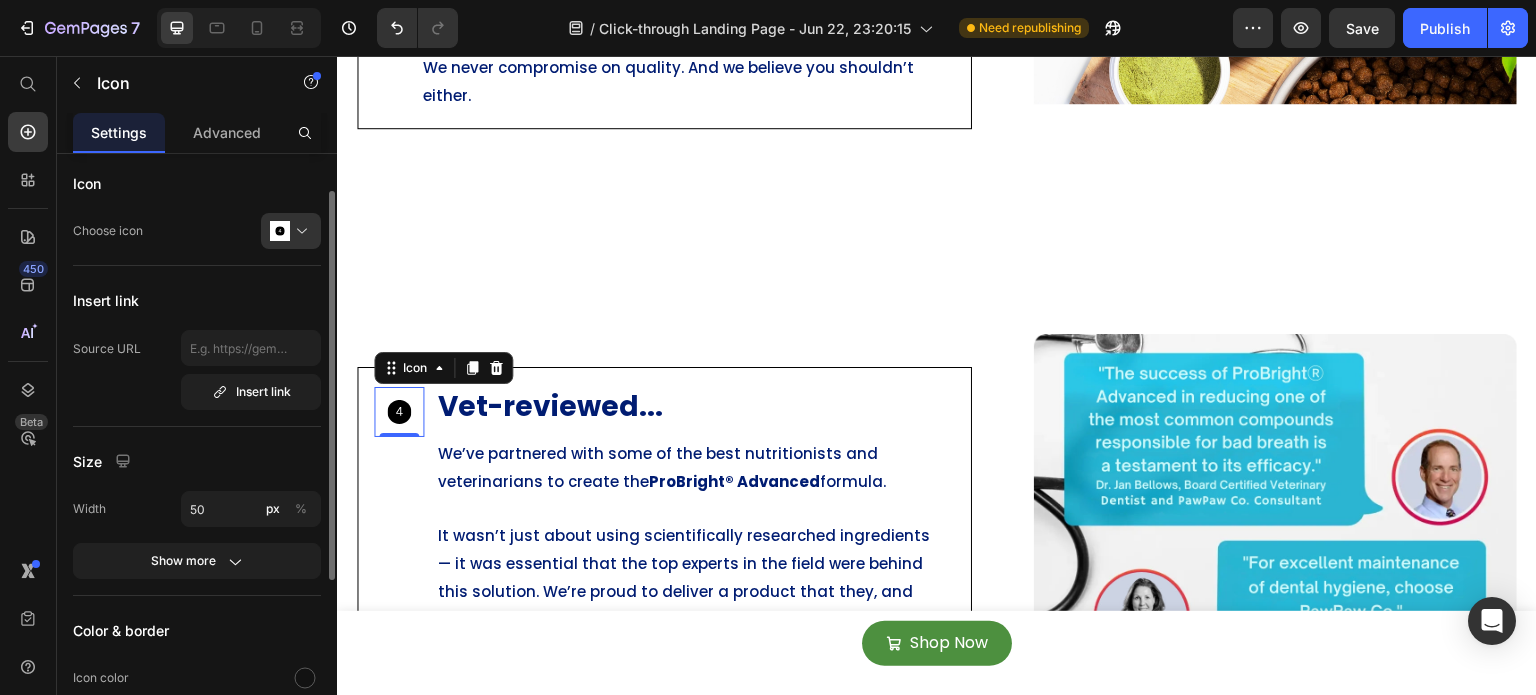 scroll, scrollTop: 0, scrollLeft: 0, axis: both 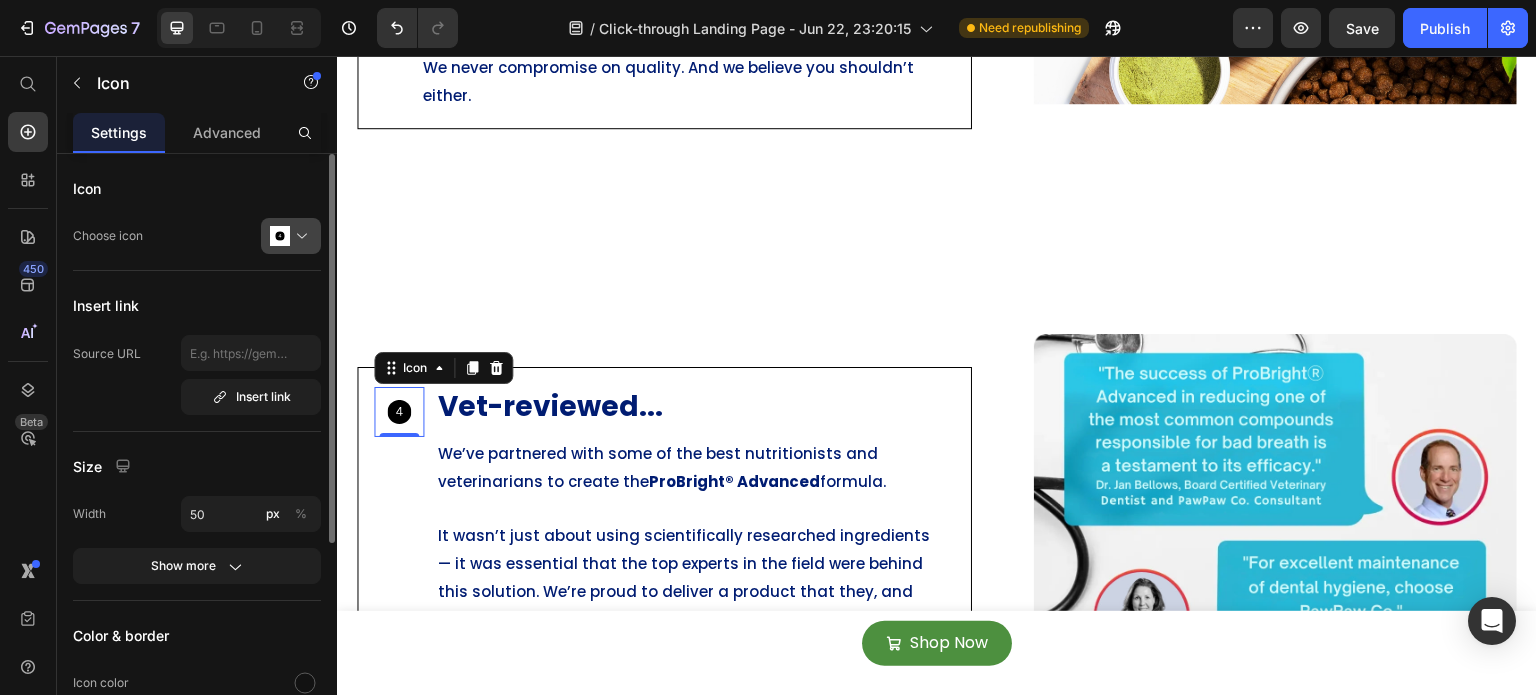 click at bounding box center (299, 236) 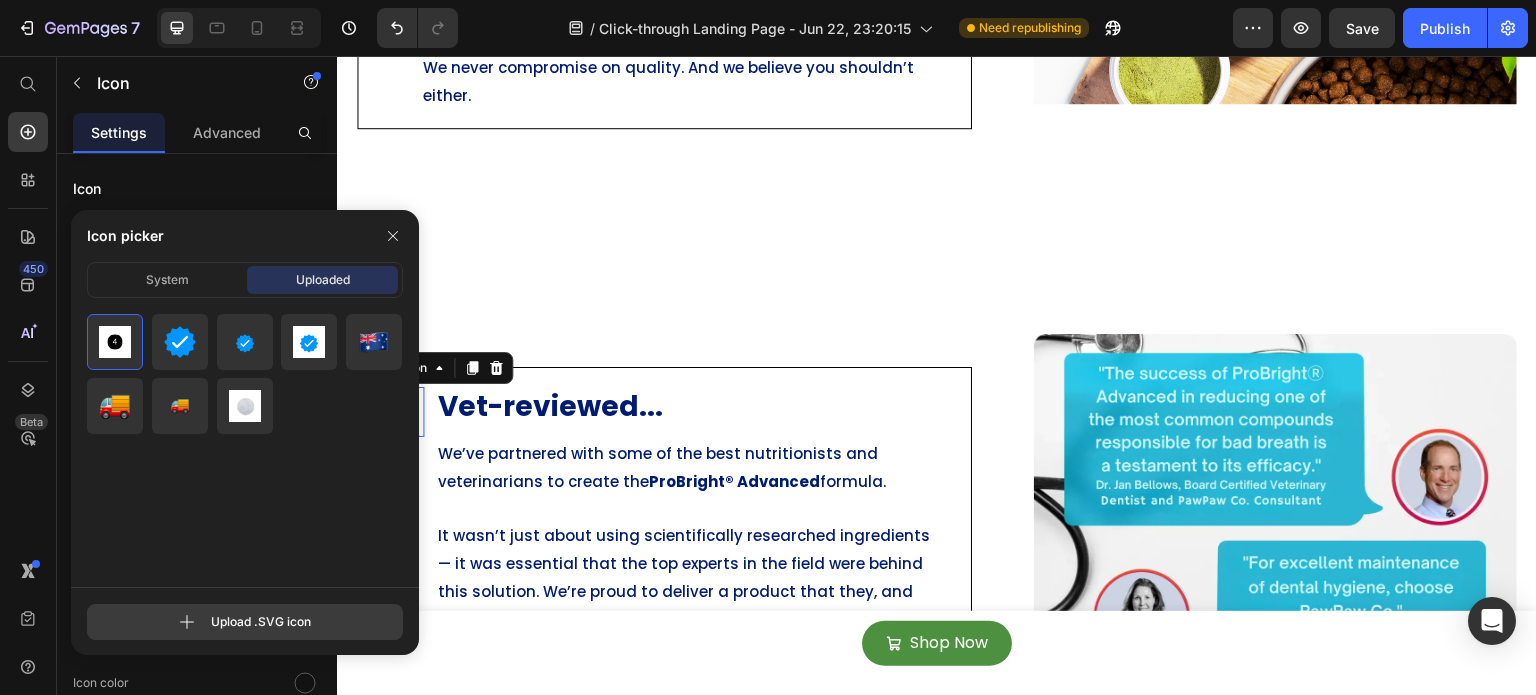 click 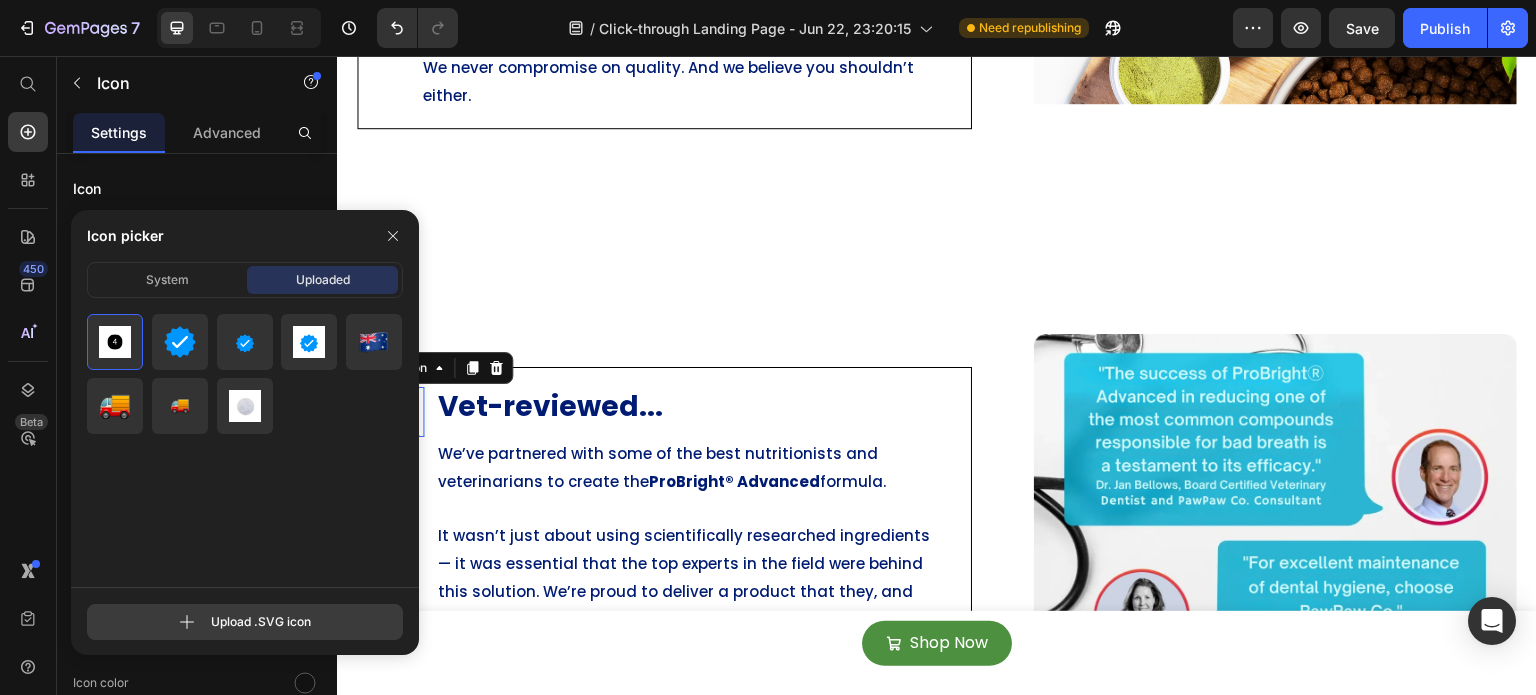type on "C:\fakepath\4 (1).svg" 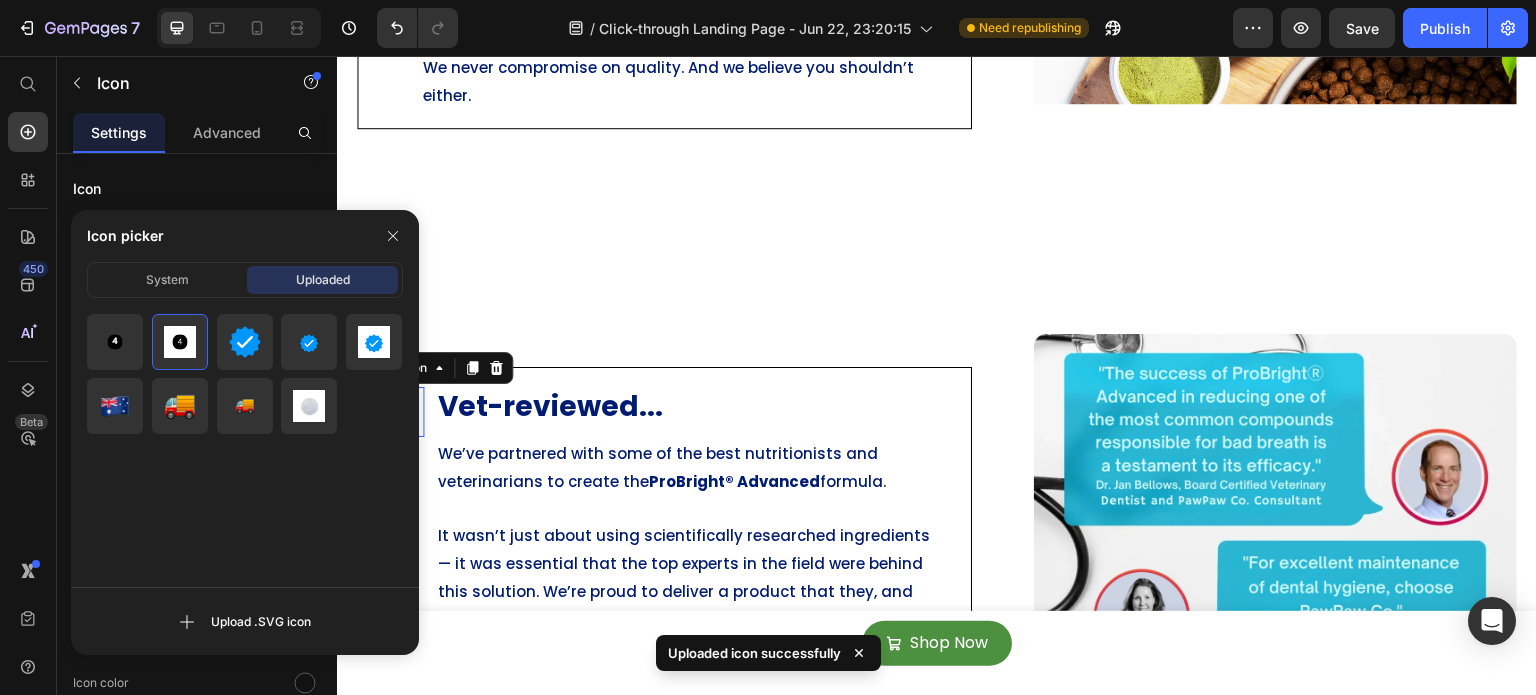 click at bounding box center [245, 382] 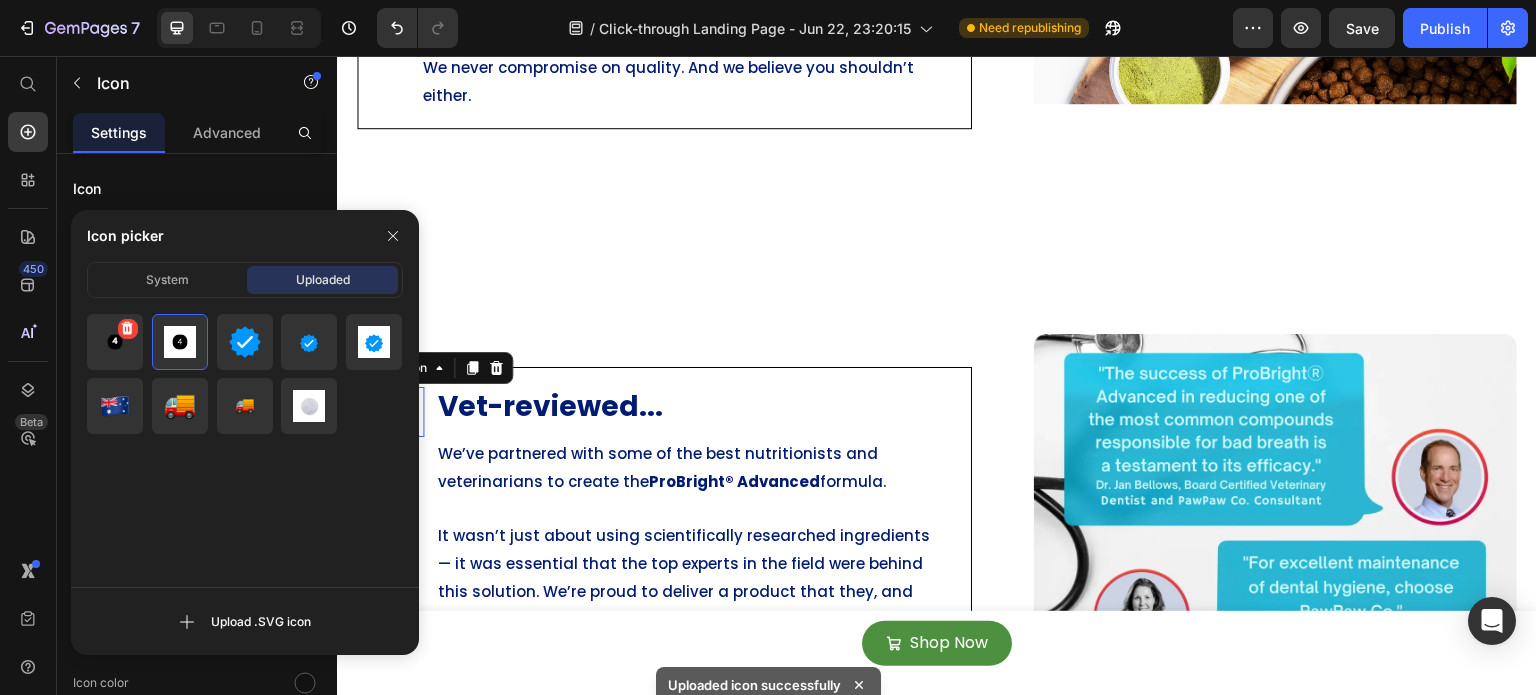 click at bounding box center (115, 342) 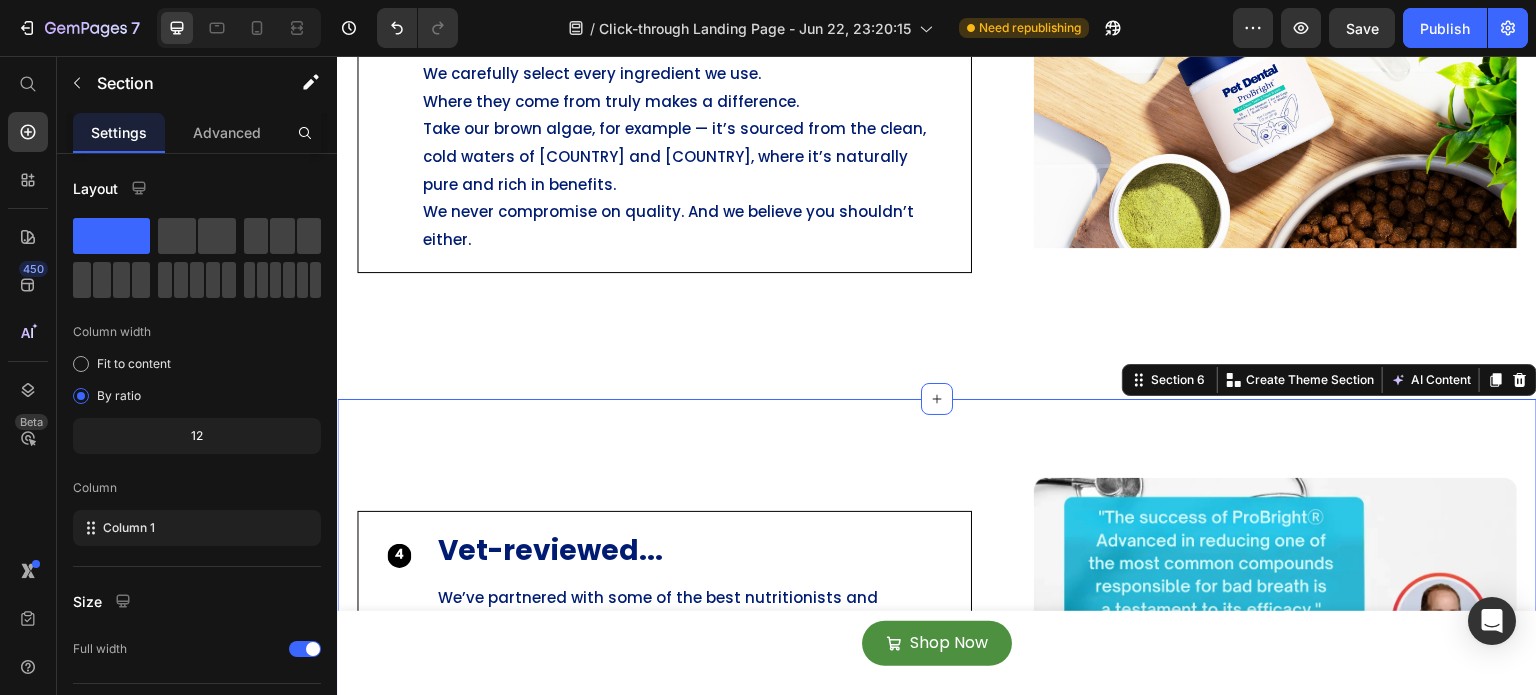 scroll, scrollTop: 2396, scrollLeft: 0, axis: vertical 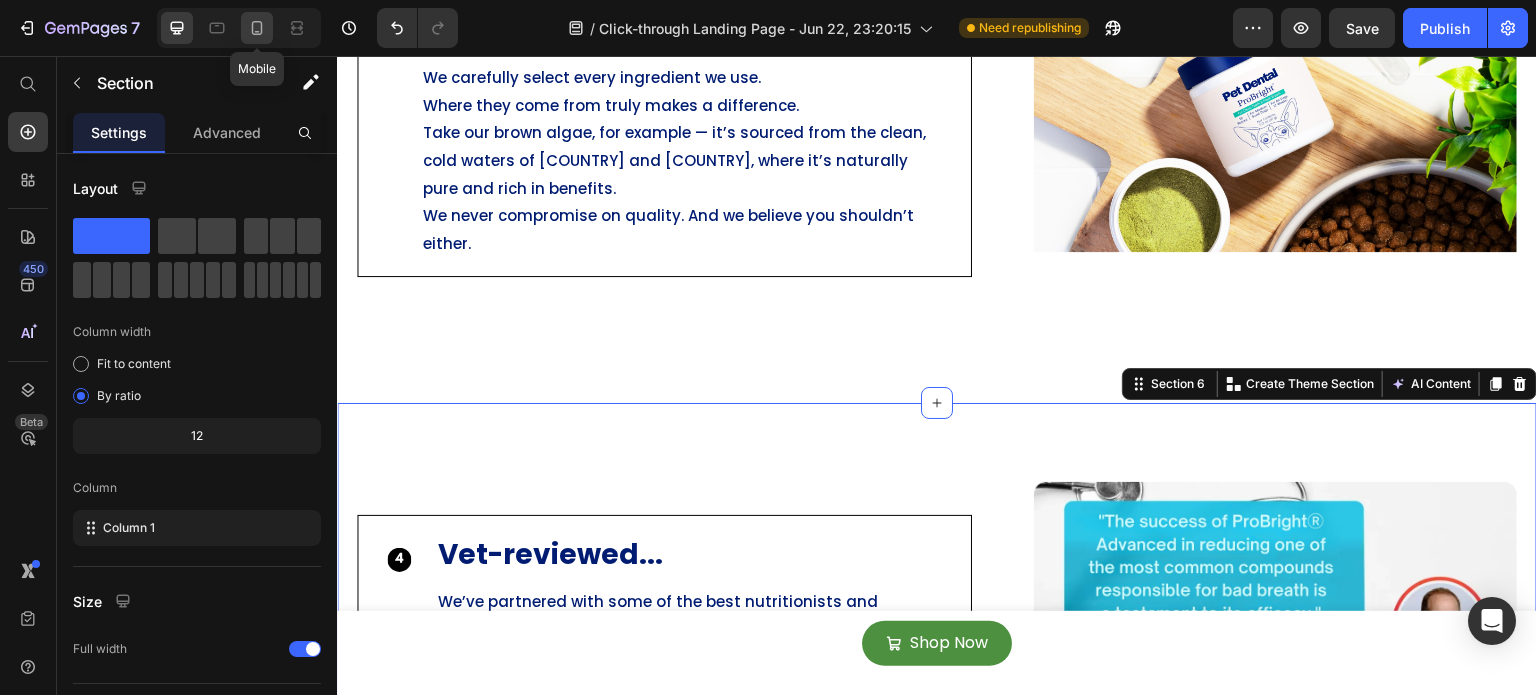 click 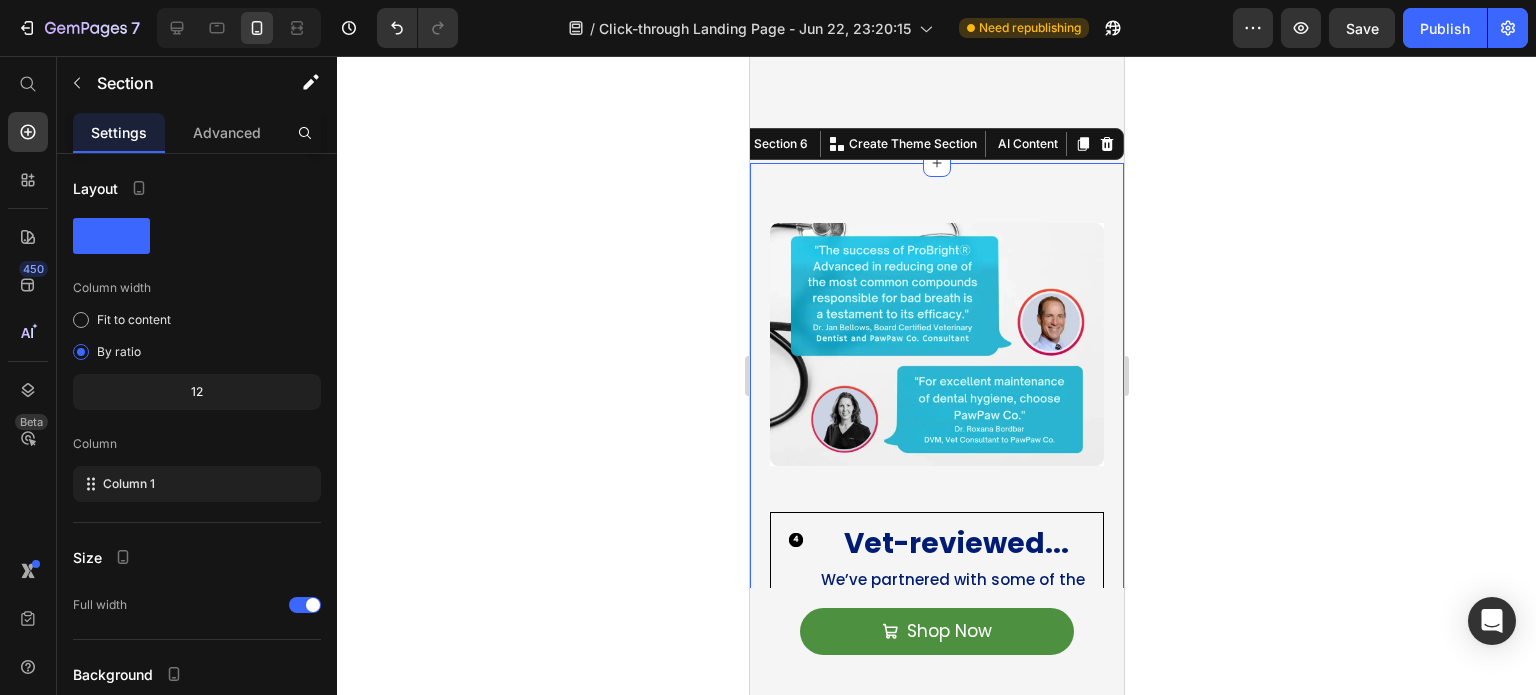 scroll, scrollTop: 3159, scrollLeft: 0, axis: vertical 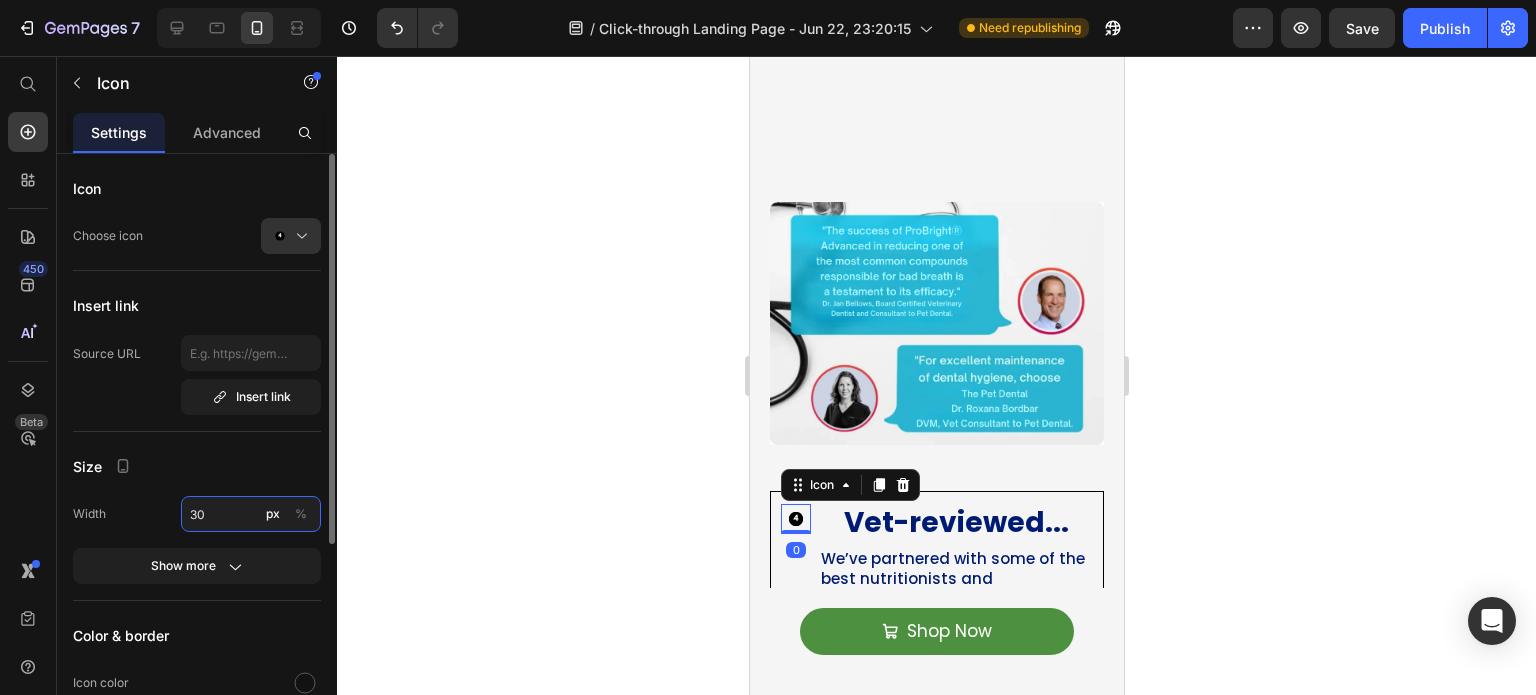 click on "30" at bounding box center (251, 514) 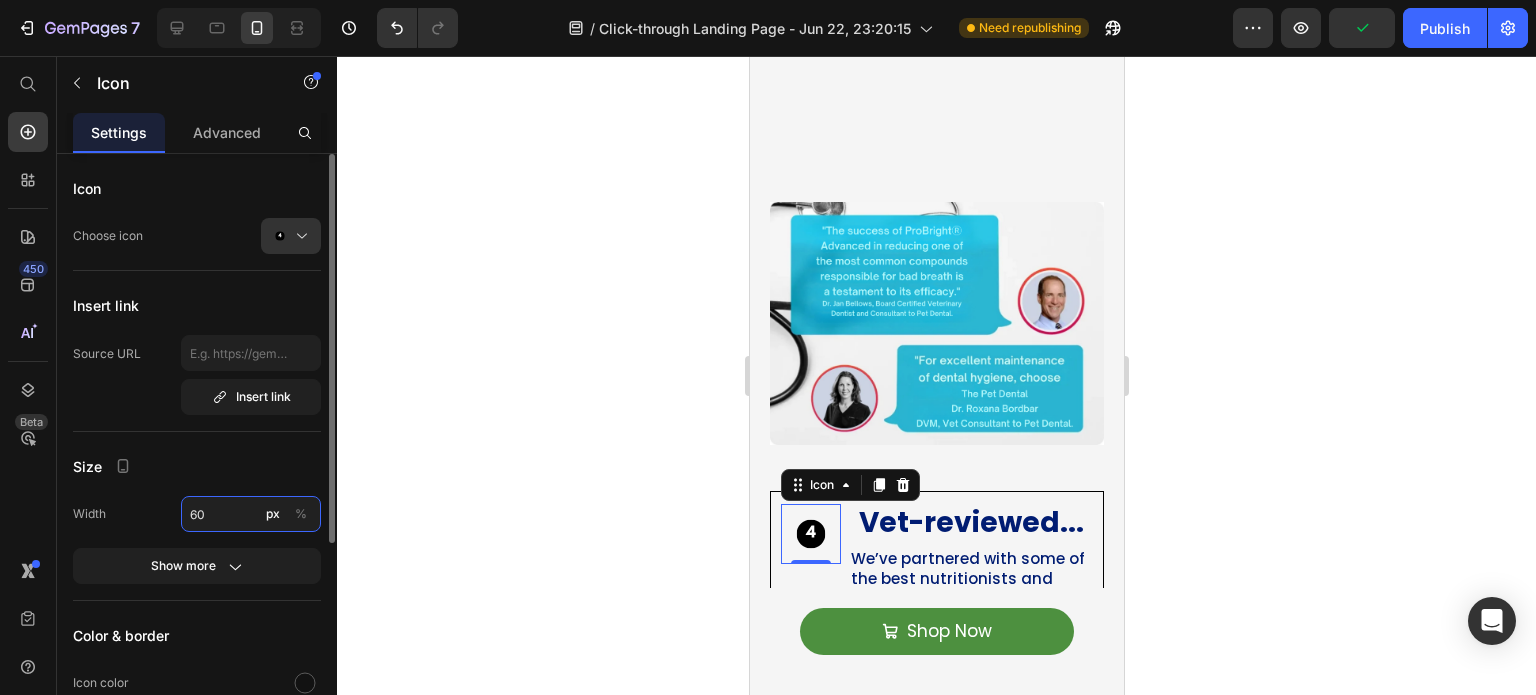 type on "6" 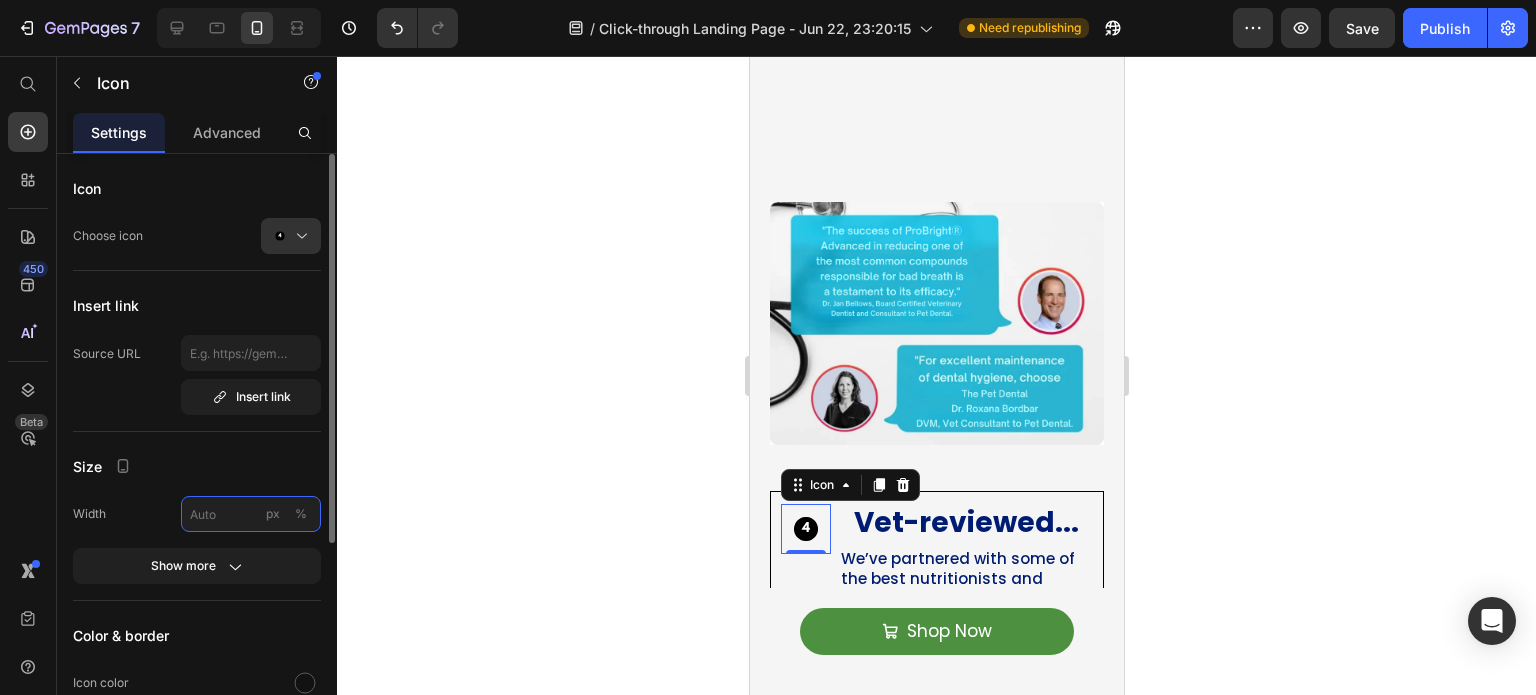 type on "6" 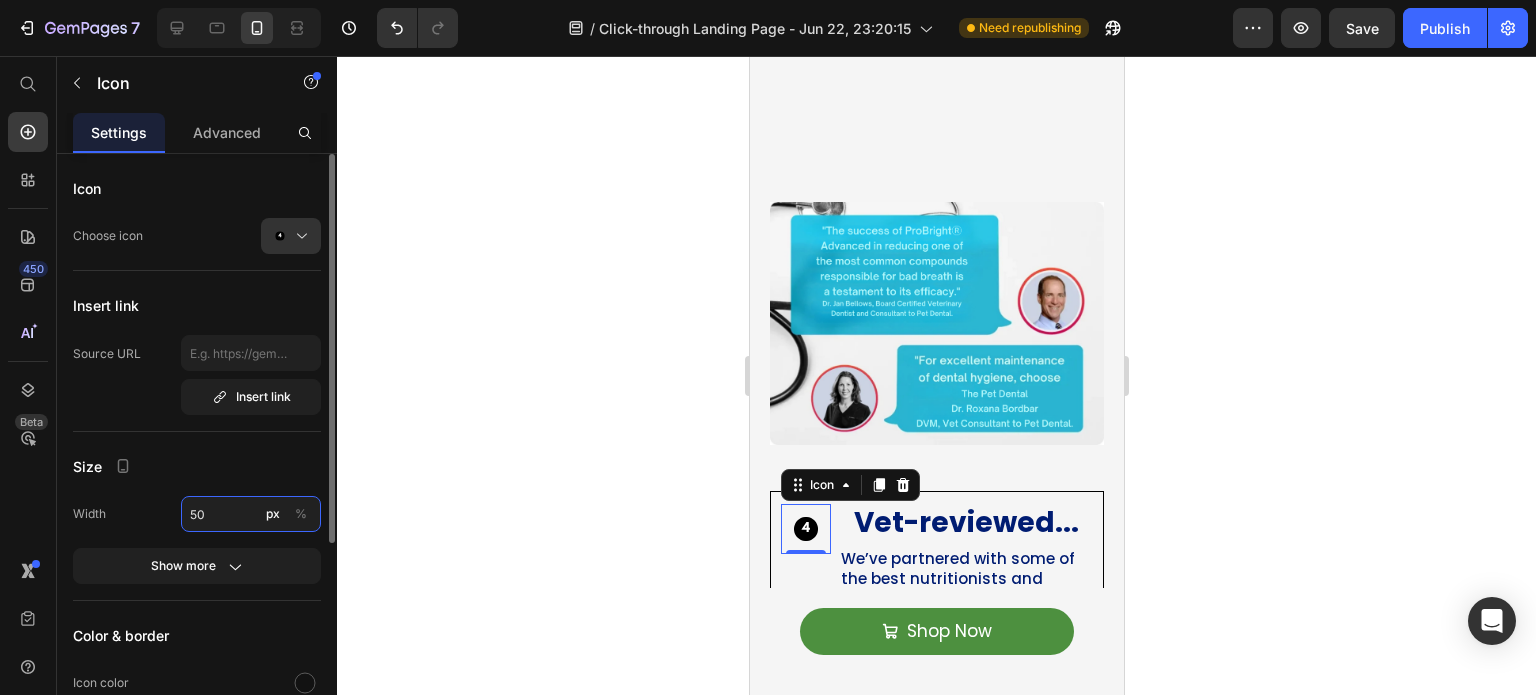 type on "5" 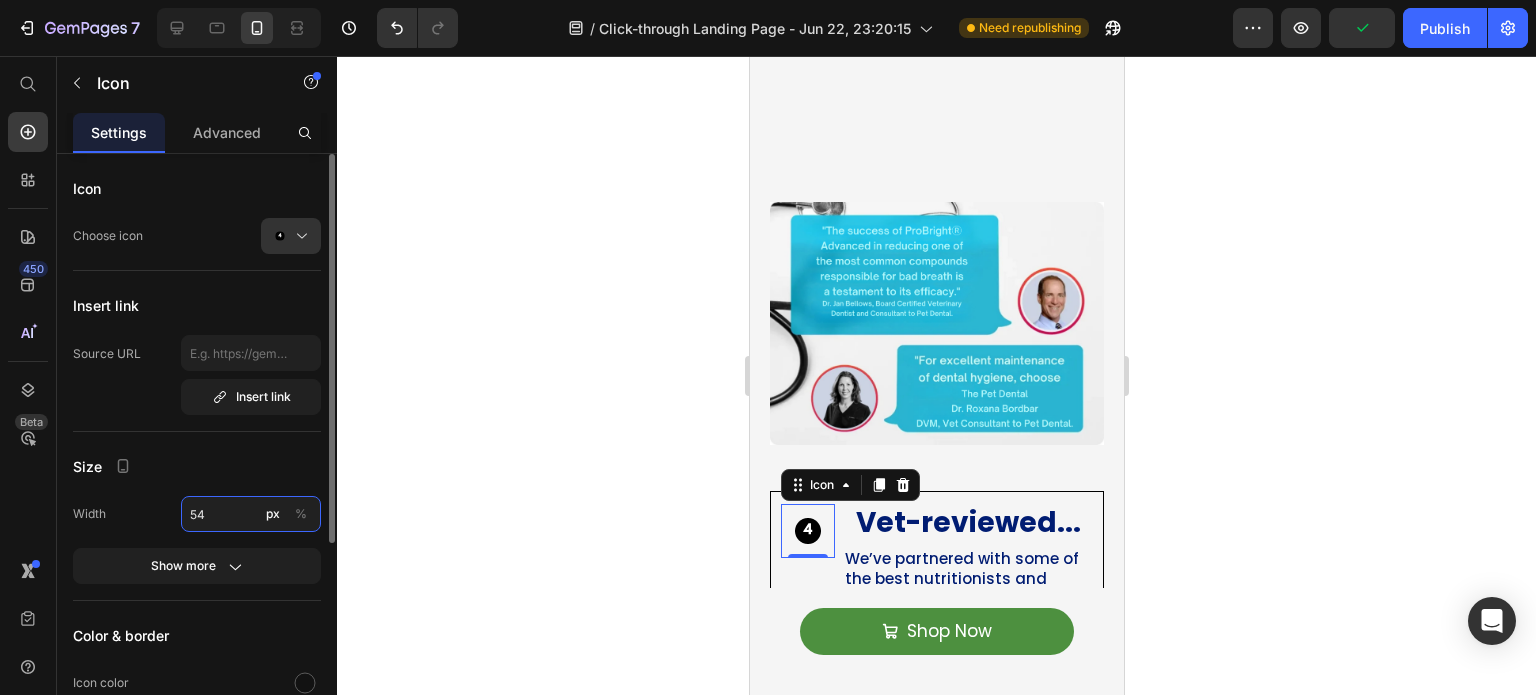 type on "5" 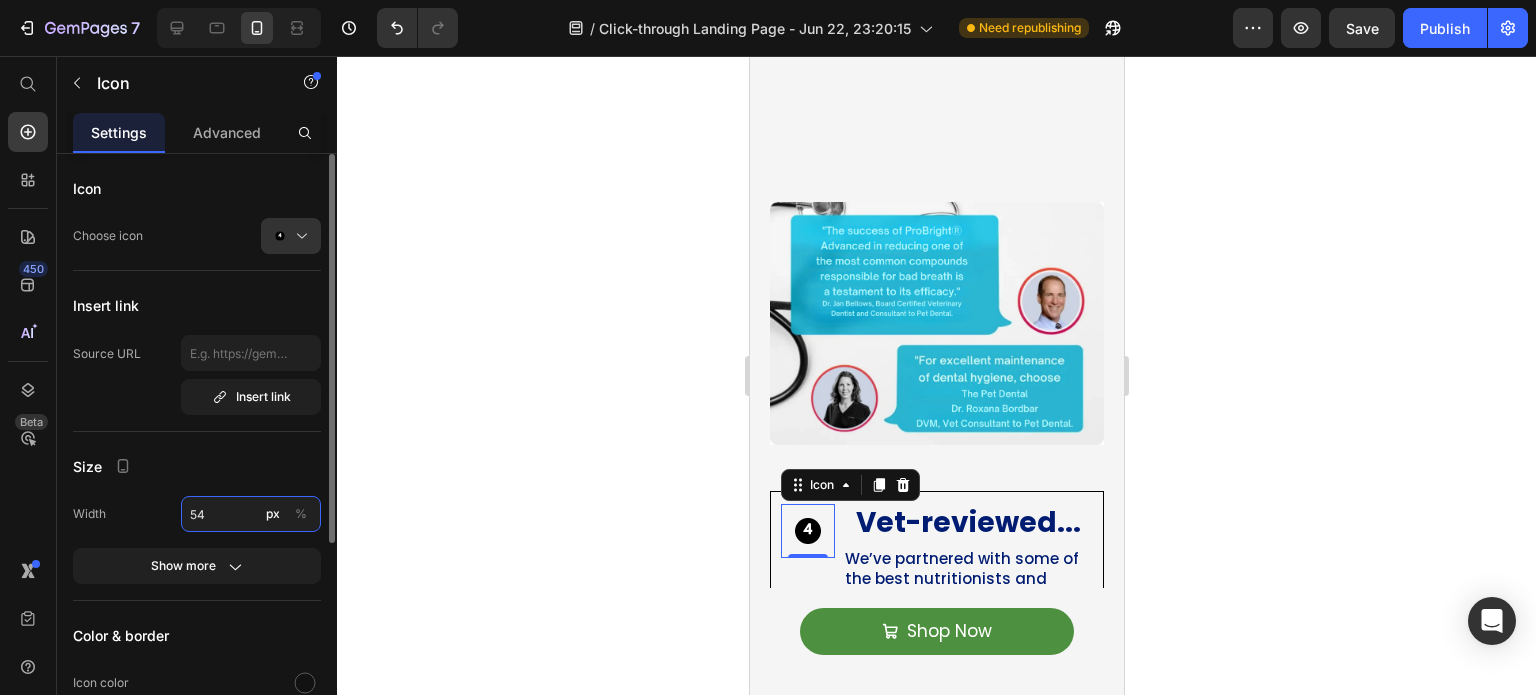 type on "5" 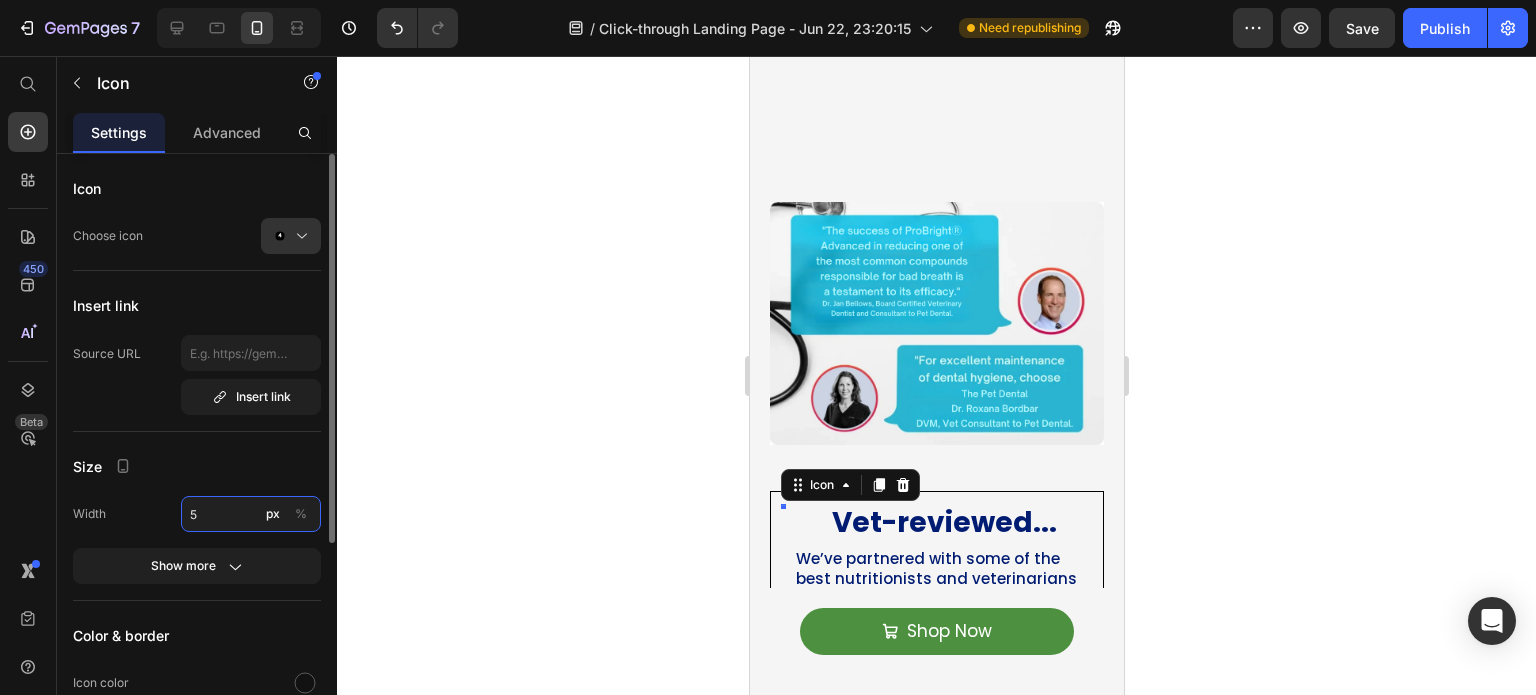 type on "5" 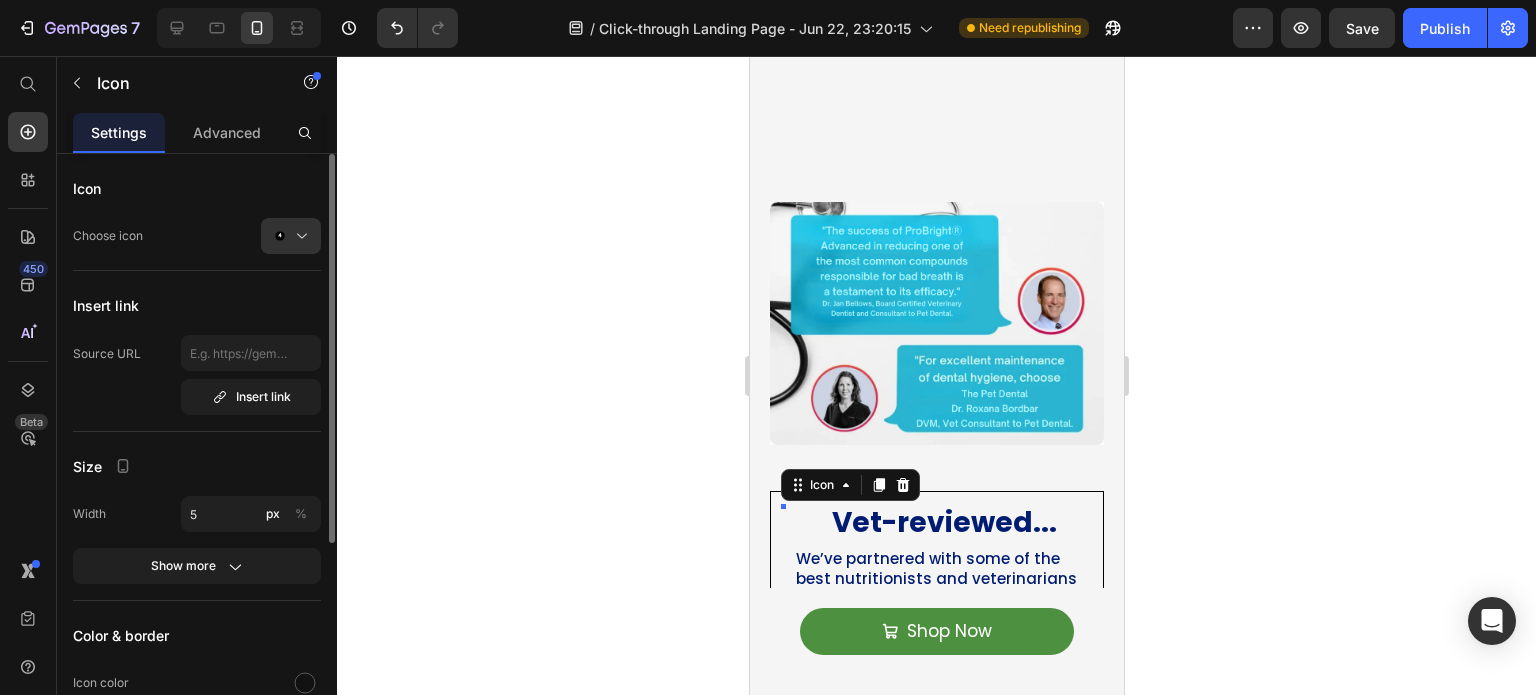 click on "Size" at bounding box center (197, 466) 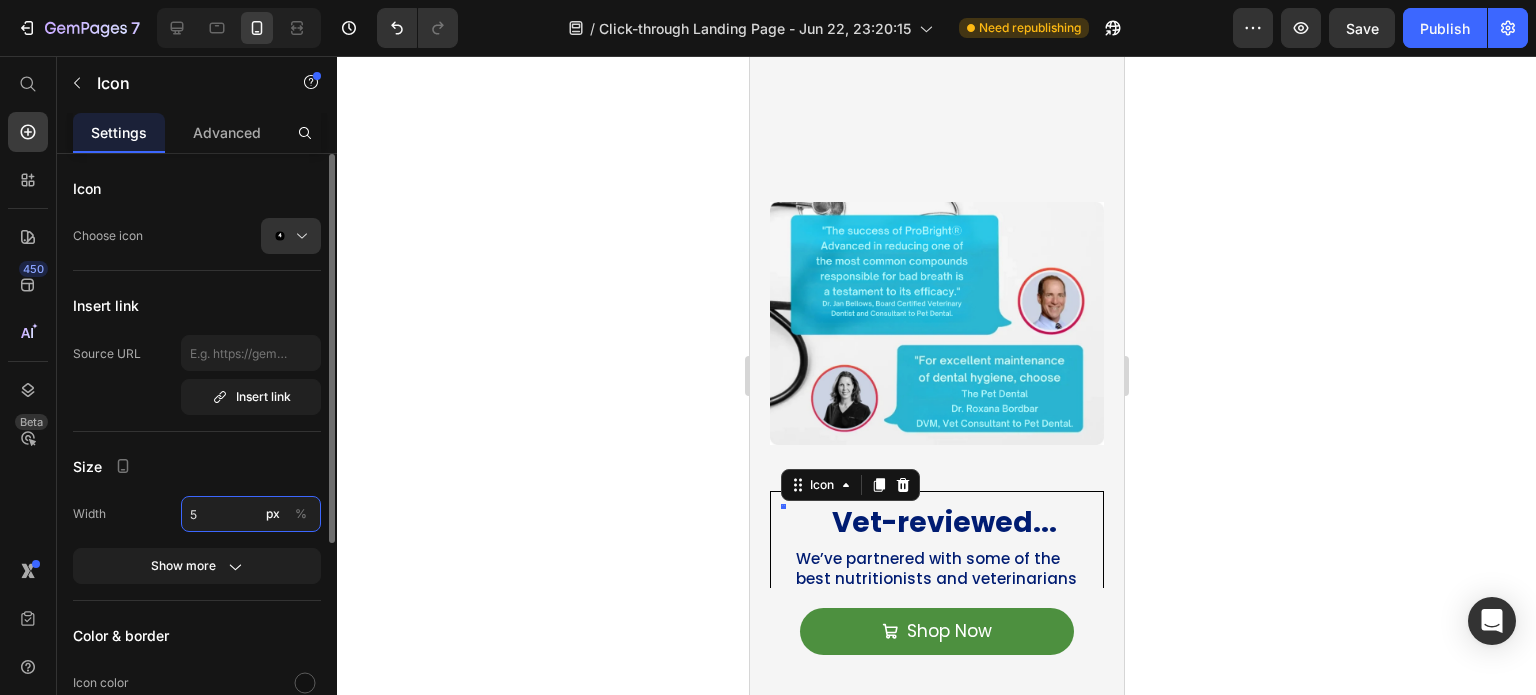 click on "5" at bounding box center (251, 514) 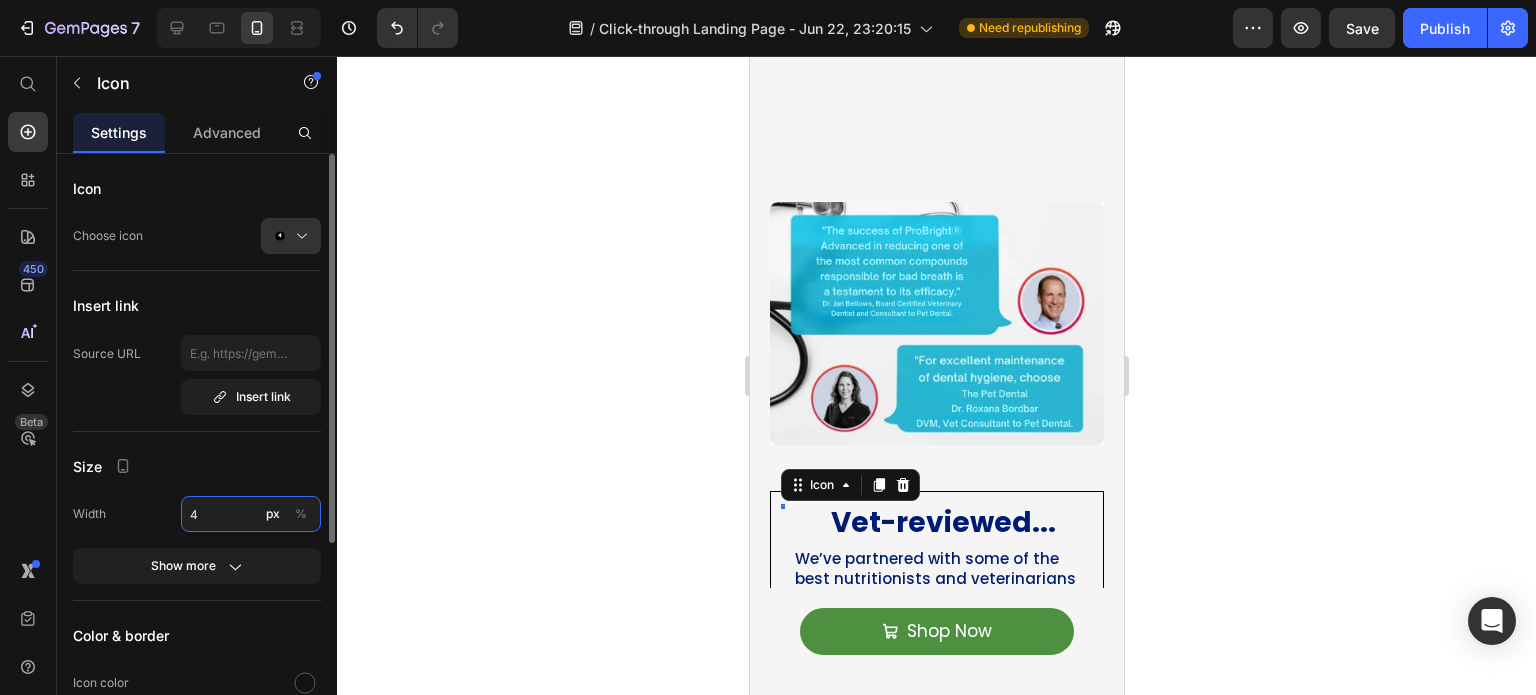 type on "40" 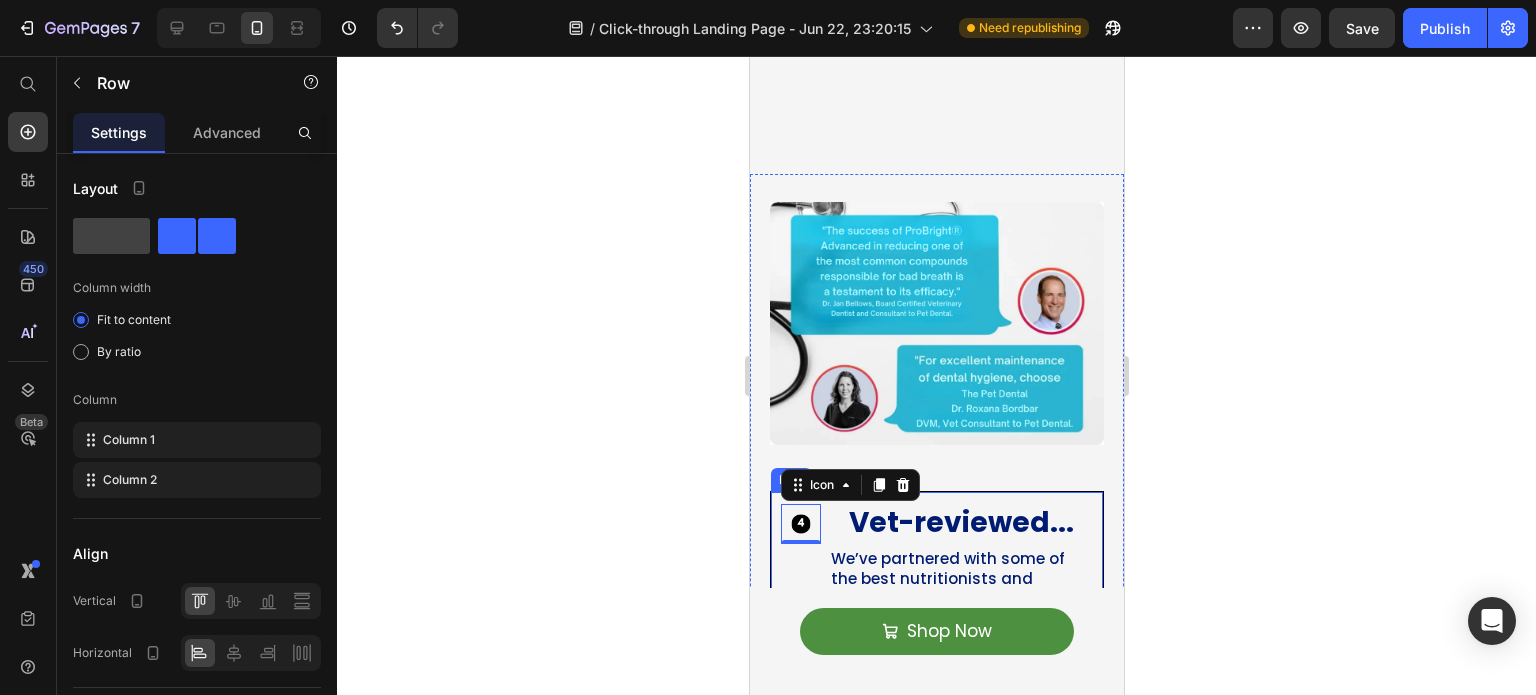 click on "Icon 0 Vet-reviewed... Heading We’ve partnered with some of the best nutritionists and veterinarians to create the ProBright® Advanced formula. It wasn’t just about using scientifically researched ingredients — it was essential that the top experts in the field were behind this solution. We’re proud to deliver a product that they, and we, stand behind 100% Text Block Row" at bounding box center (936, 660) 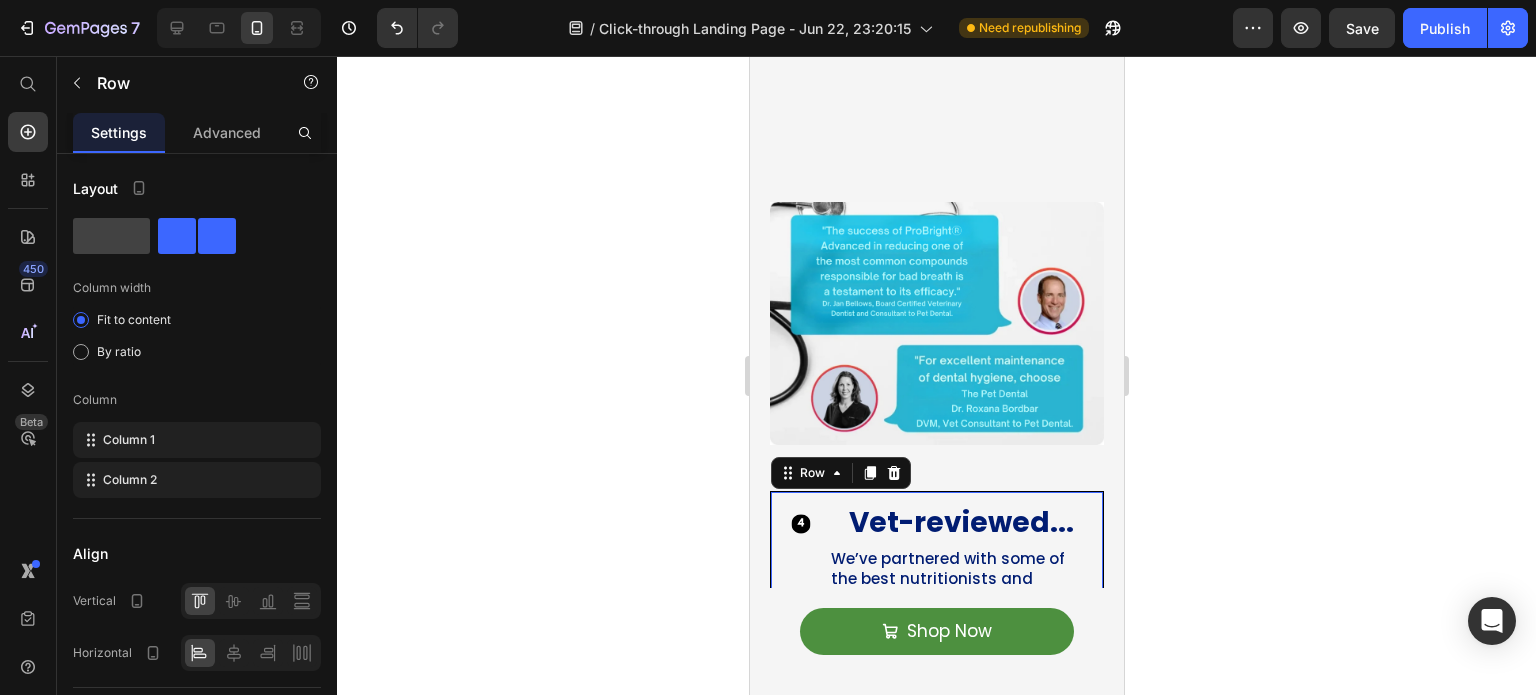 click 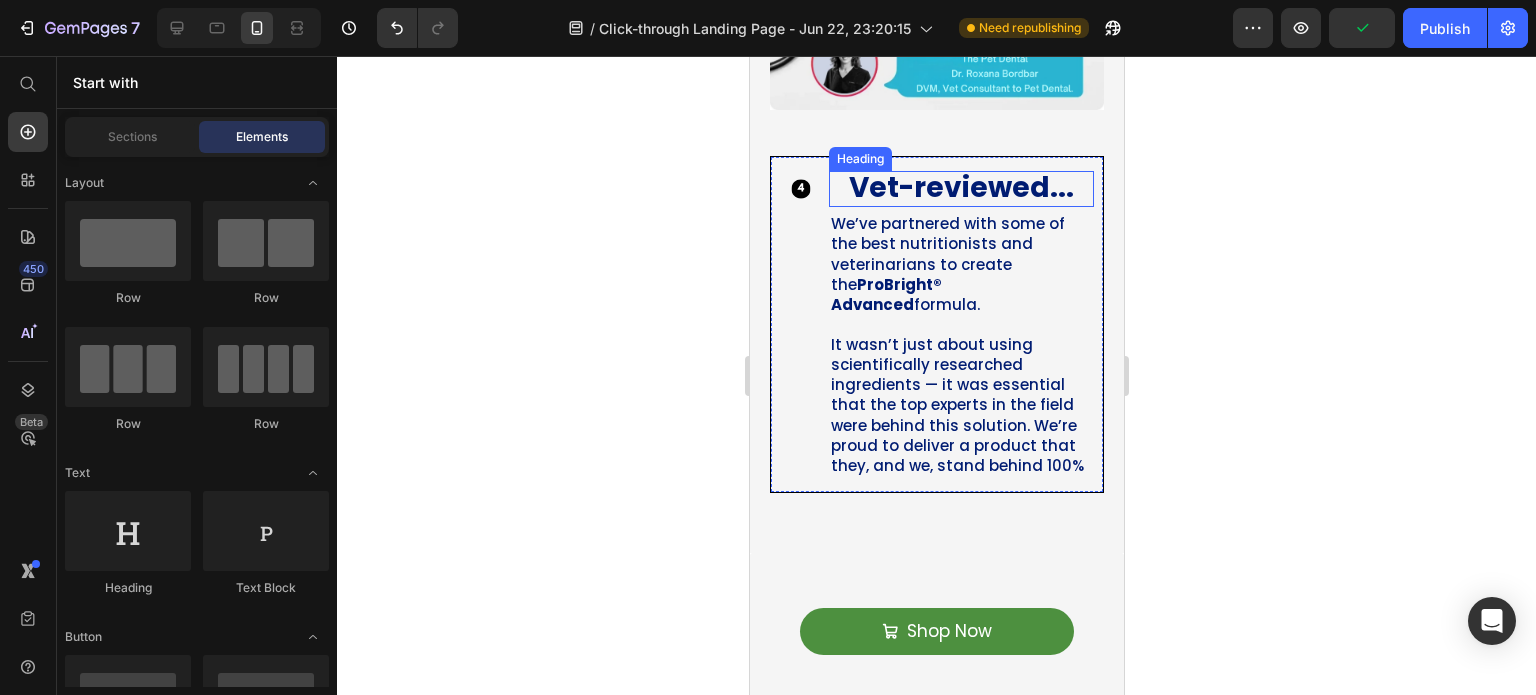 scroll, scrollTop: 3495, scrollLeft: 0, axis: vertical 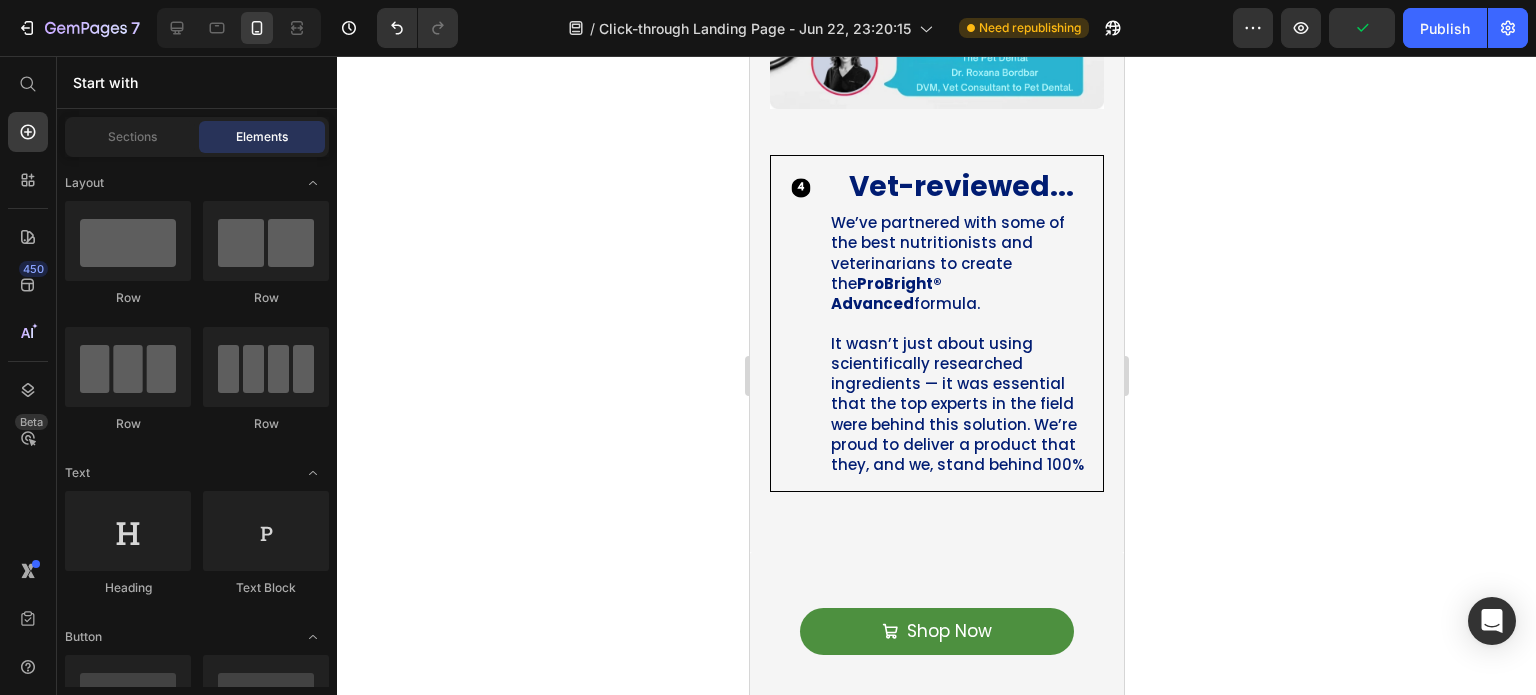 click 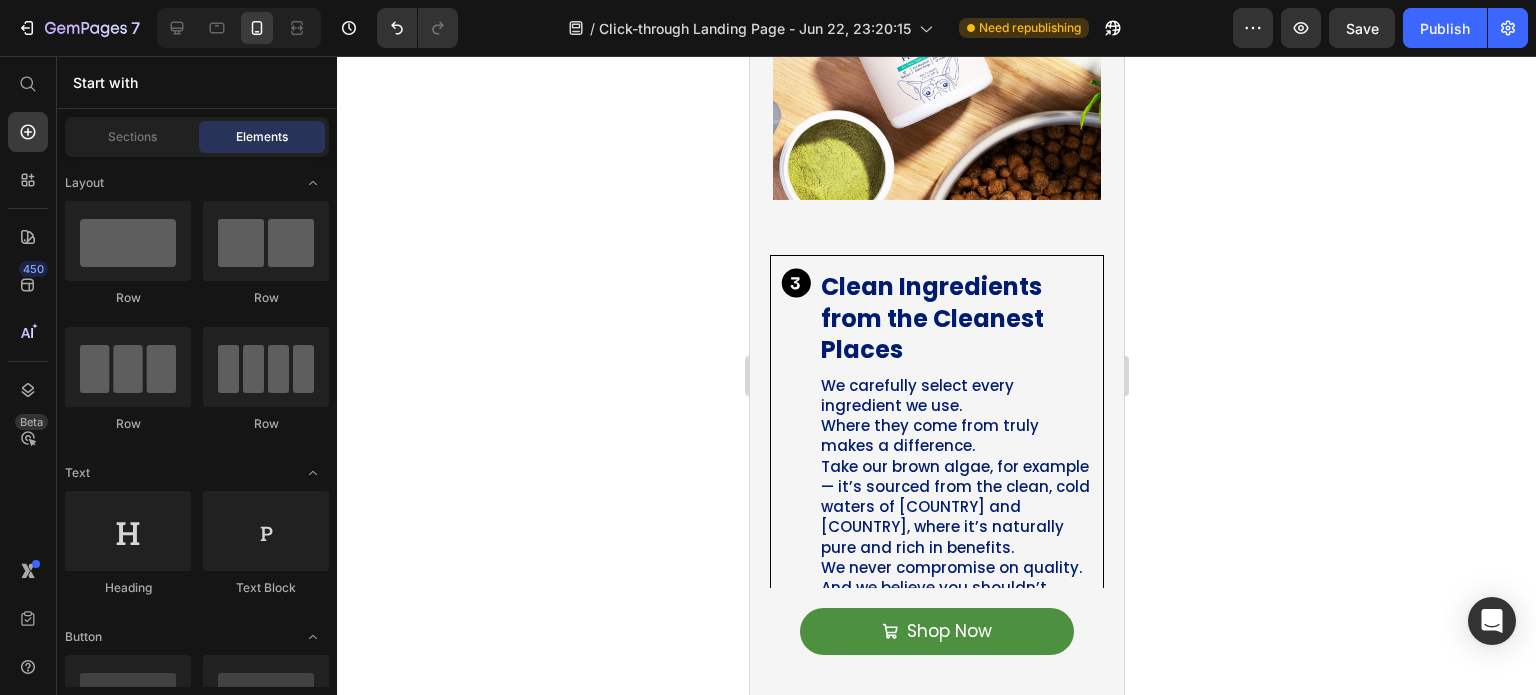 scroll, scrollTop: 2568, scrollLeft: 0, axis: vertical 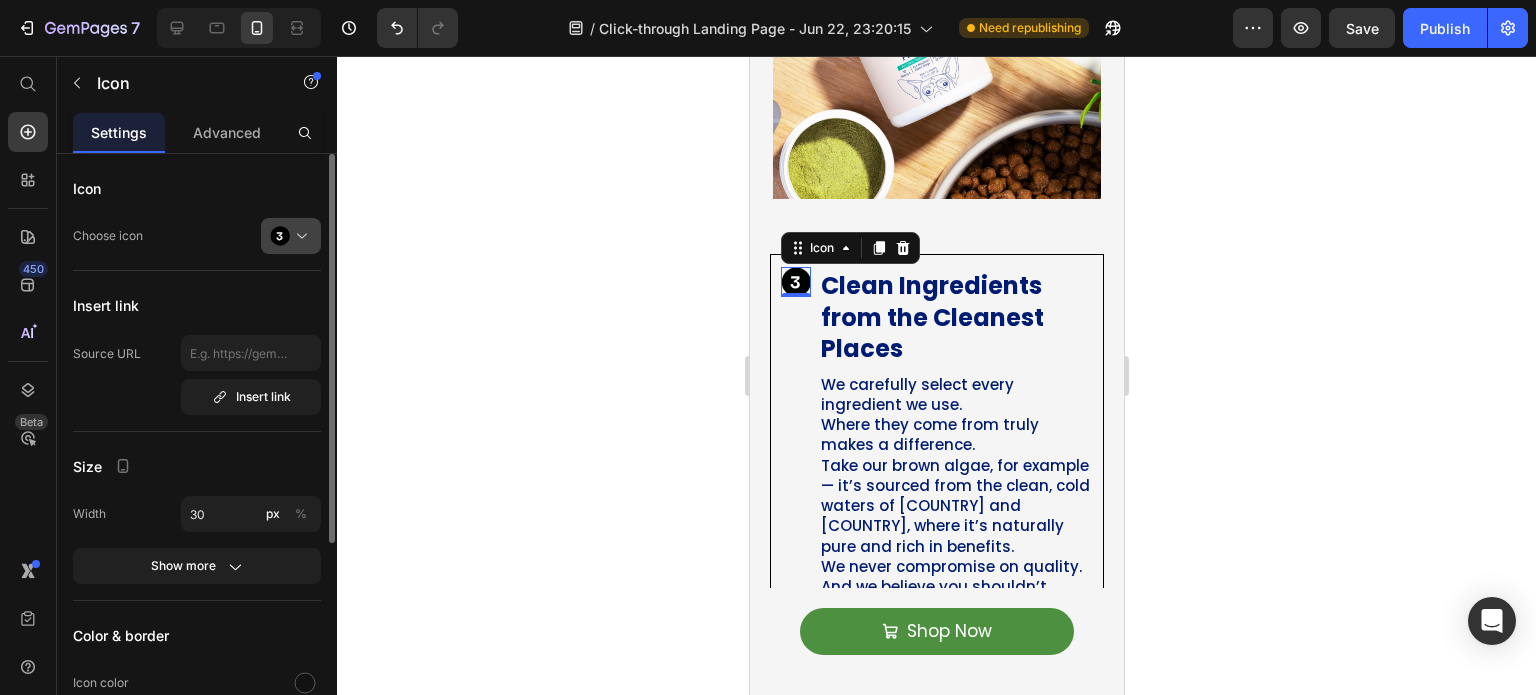 click at bounding box center [299, 236] 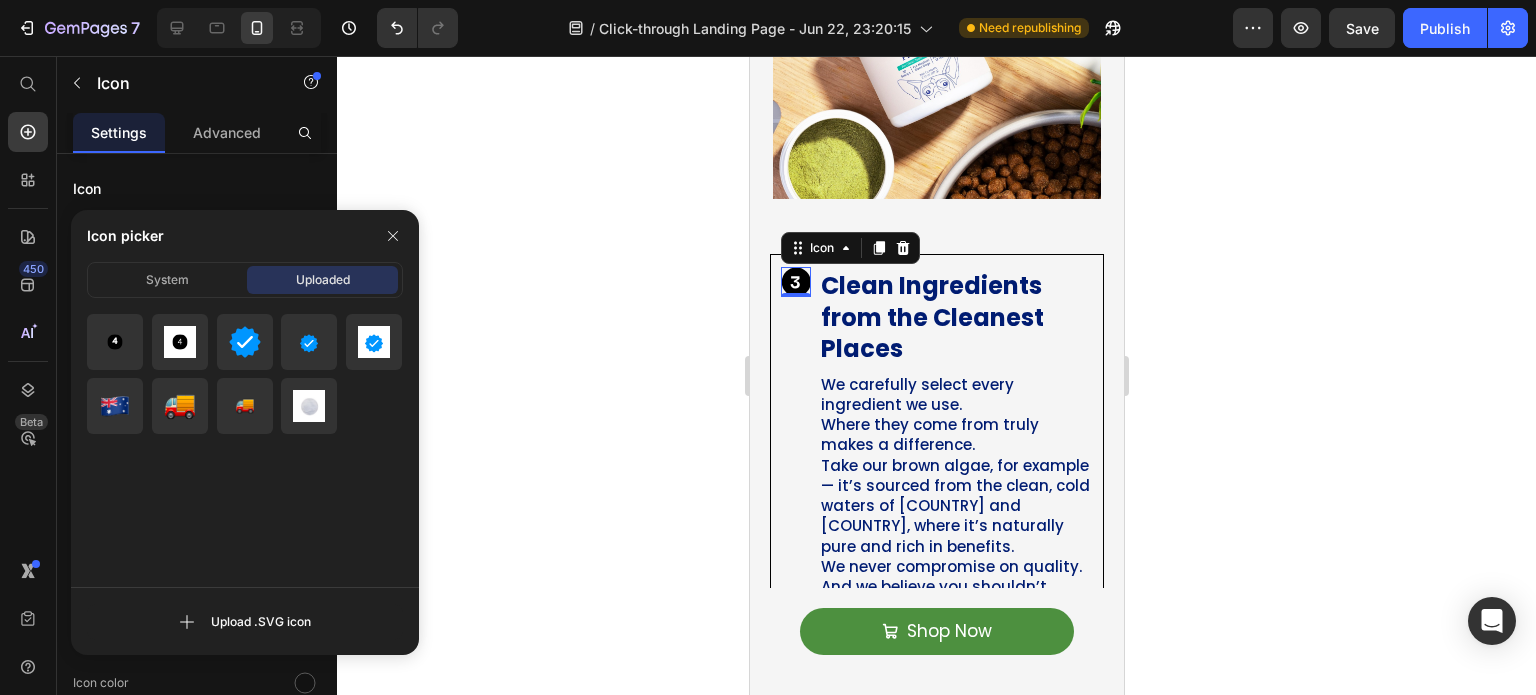 click 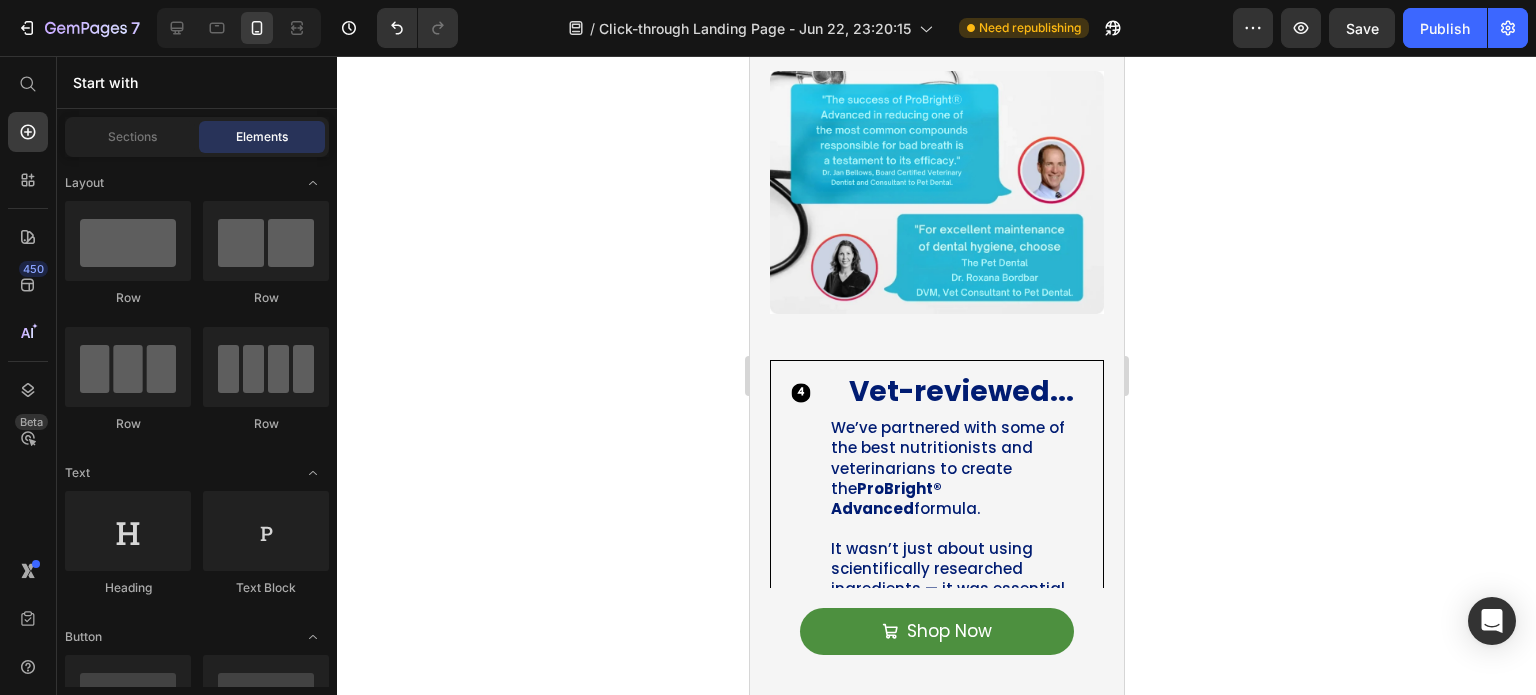 scroll, scrollTop: 3567, scrollLeft: 0, axis: vertical 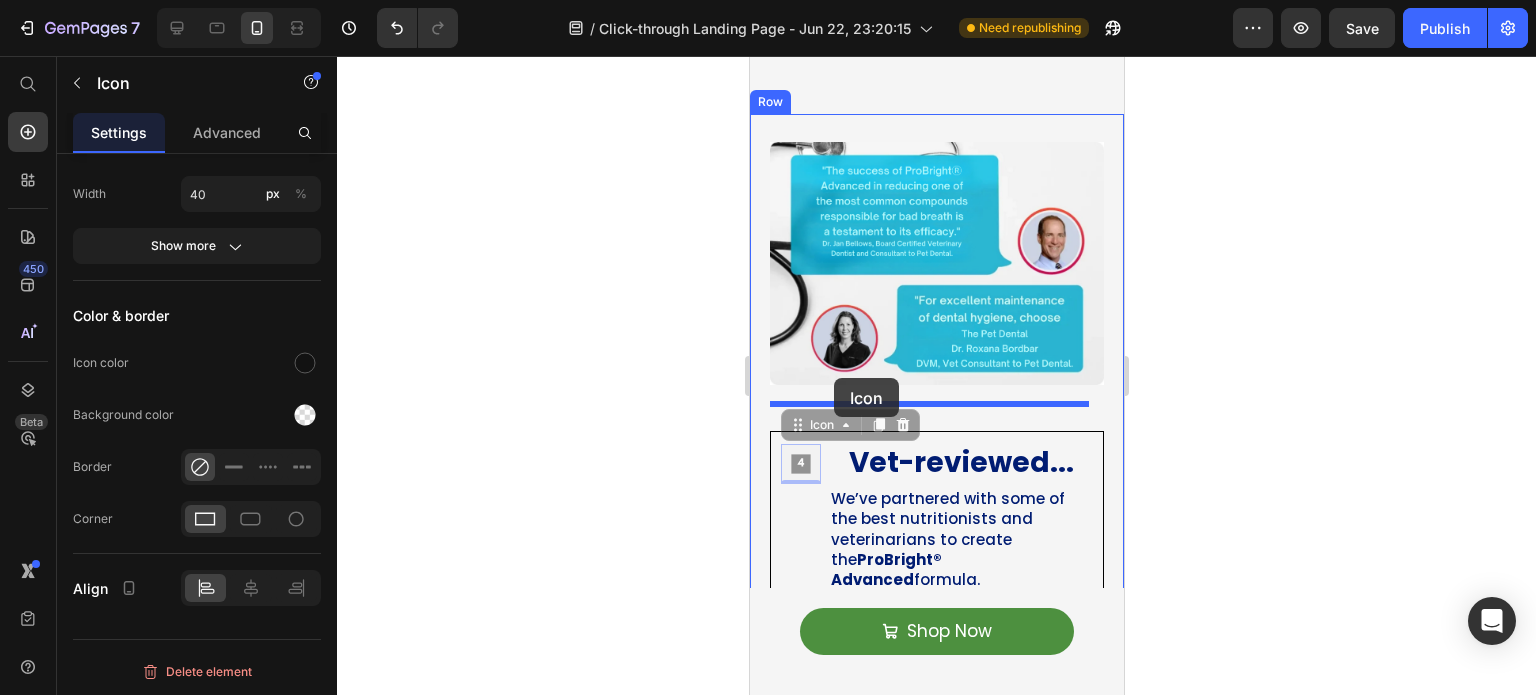 drag, startPoint x: 809, startPoint y: 409, endPoint x: 817, endPoint y: 383, distance: 27.202942 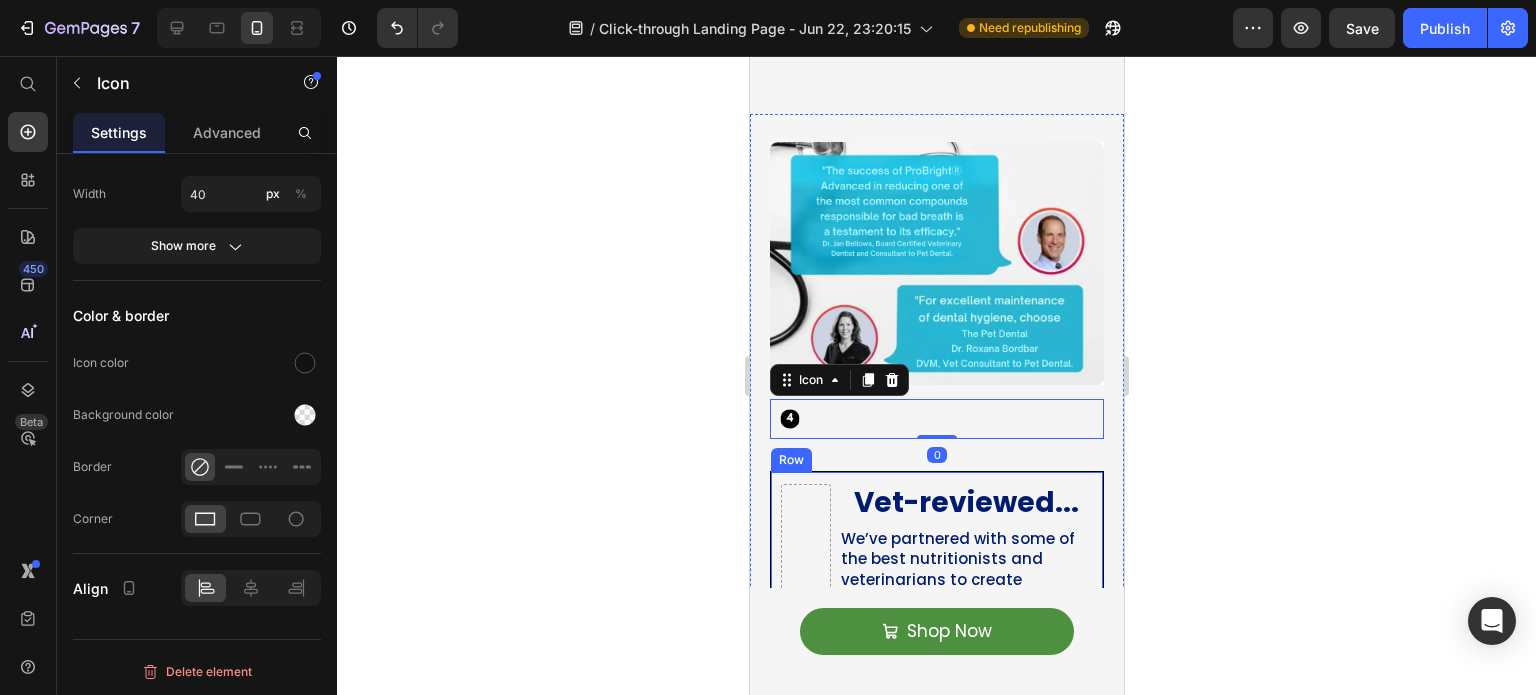 scroll, scrollTop: 3587, scrollLeft: 0, axis: vertical 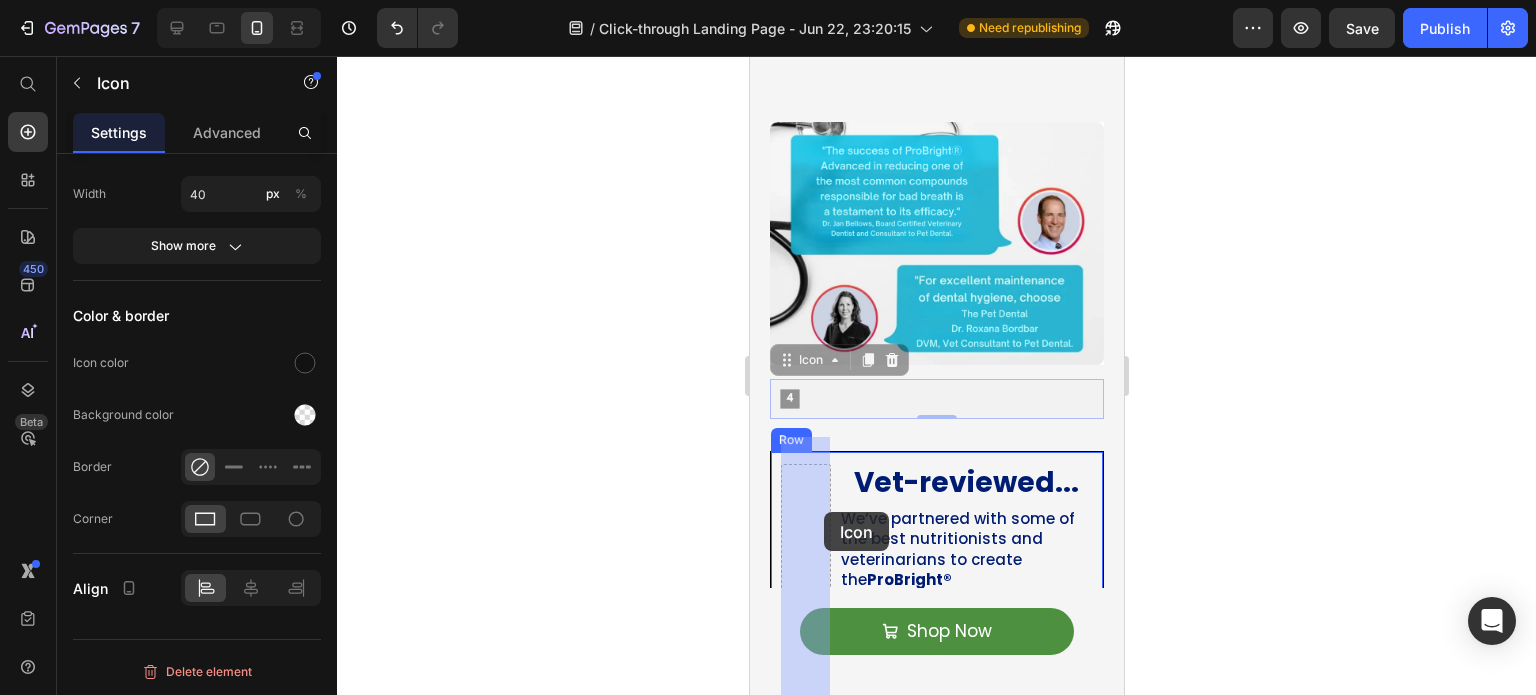 drag, startPoint x: 809, startPoint y: 340, endPoint x: 823, endPoint y: 513, distance: 173.56555 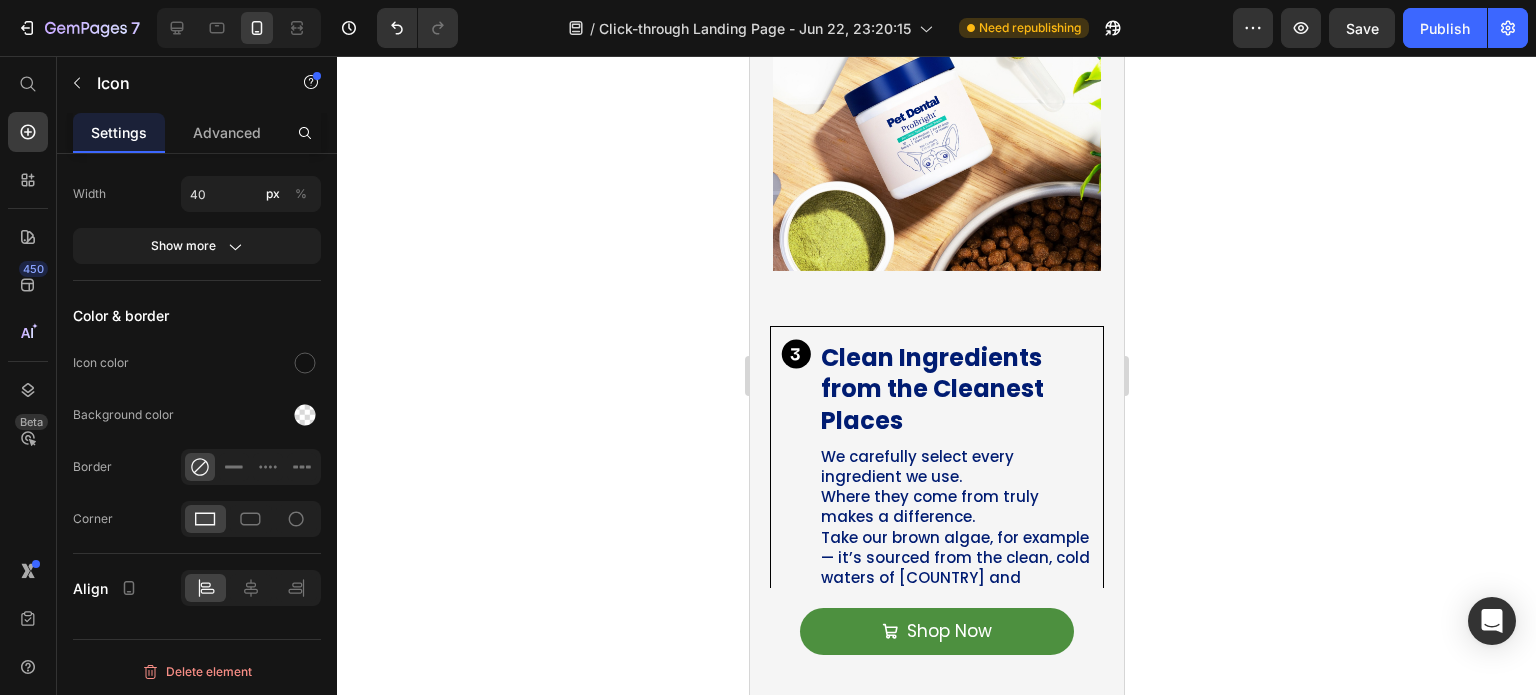 scroll, scrollTop: 2828, scrollLeft: 0, axis: vertical 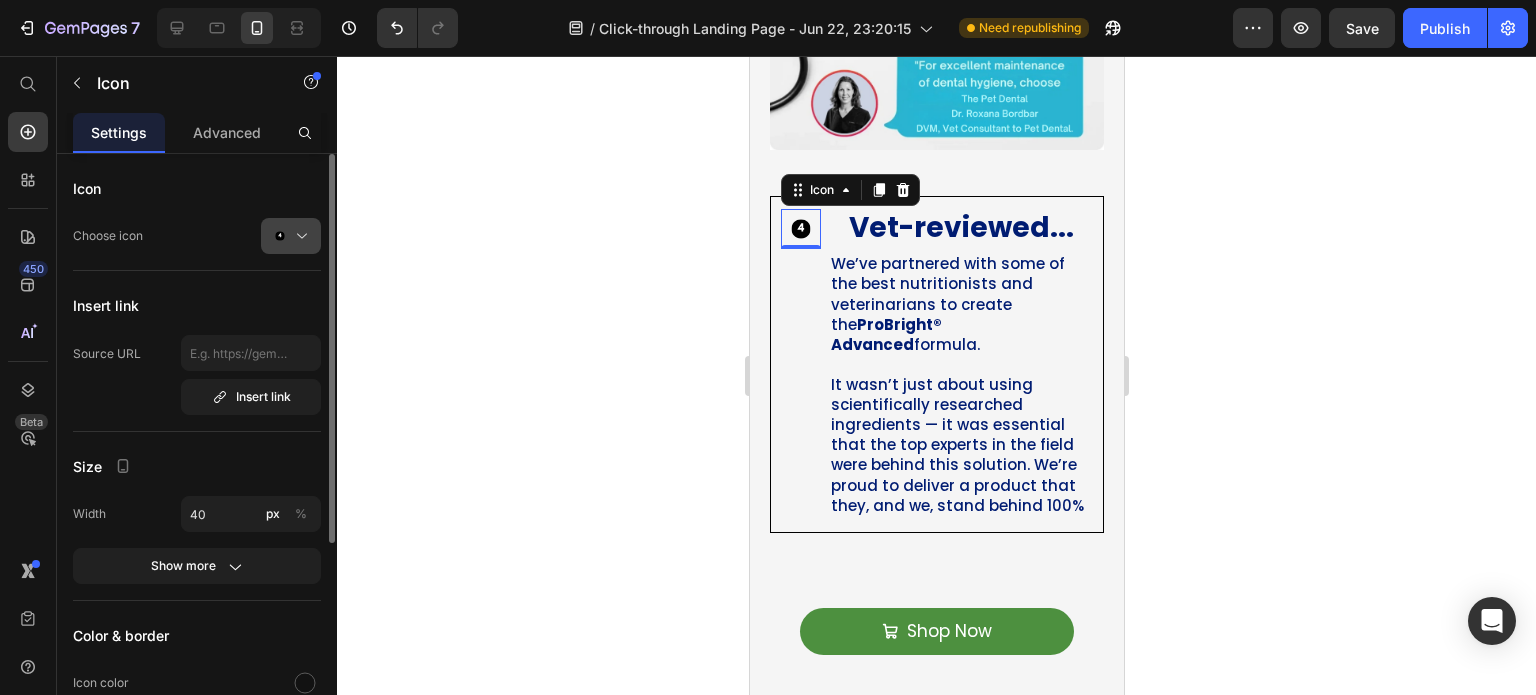 click at bounding box center (299, 236) 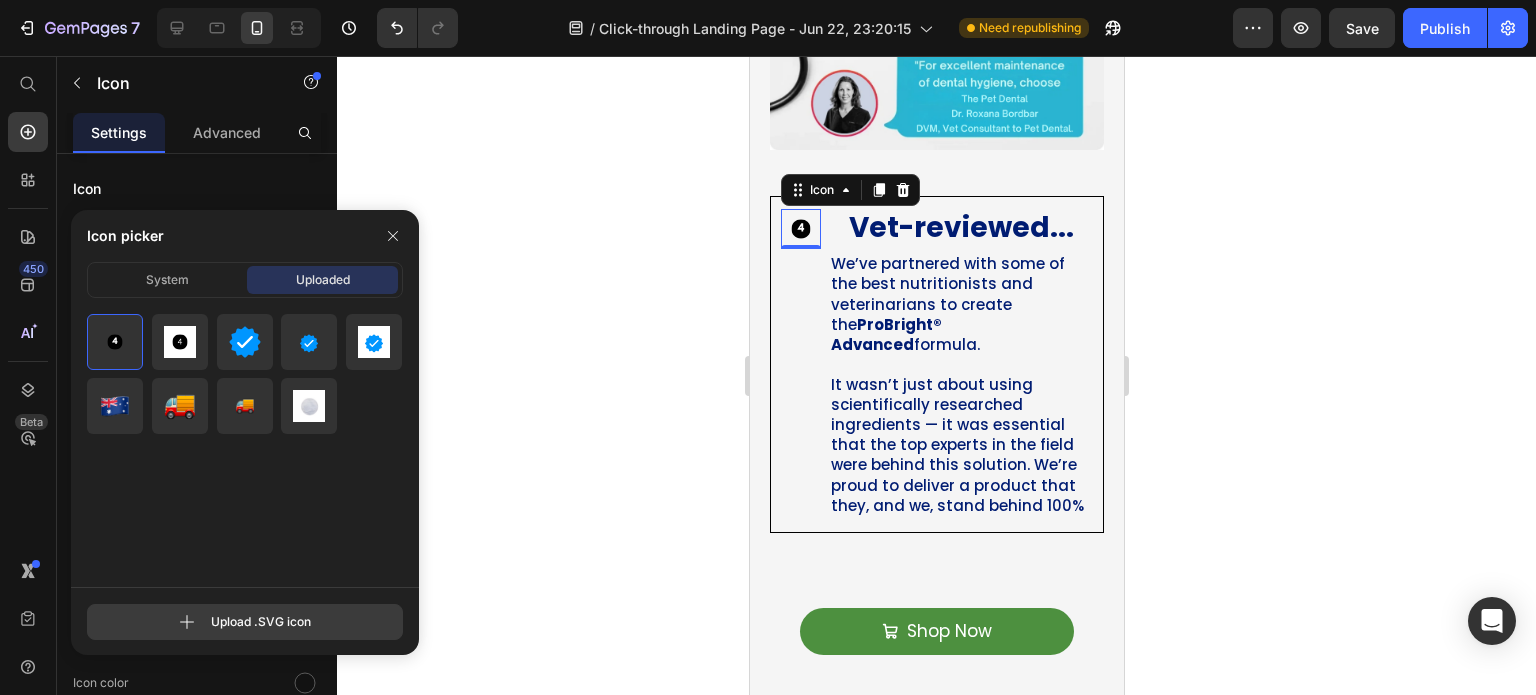 click 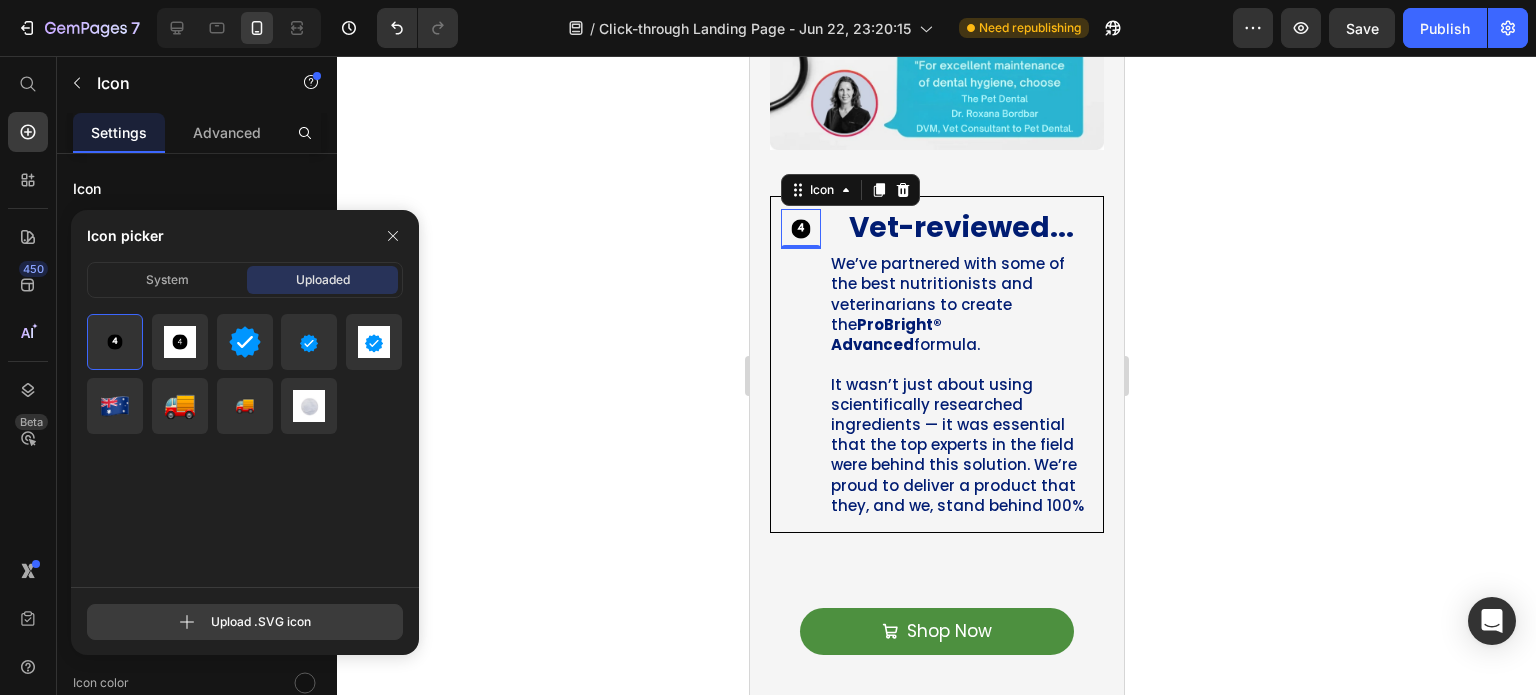 type on "C:\fakepath\4 (2).svg" 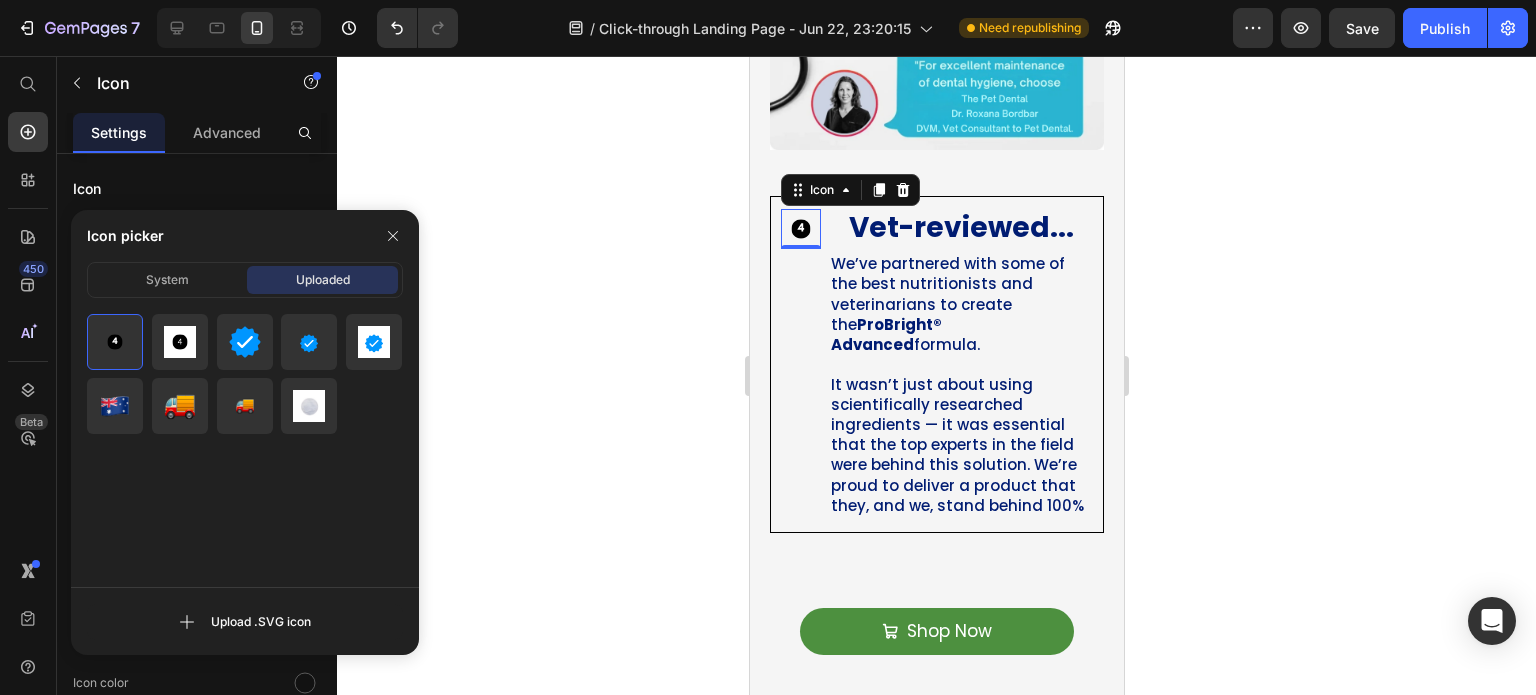 type 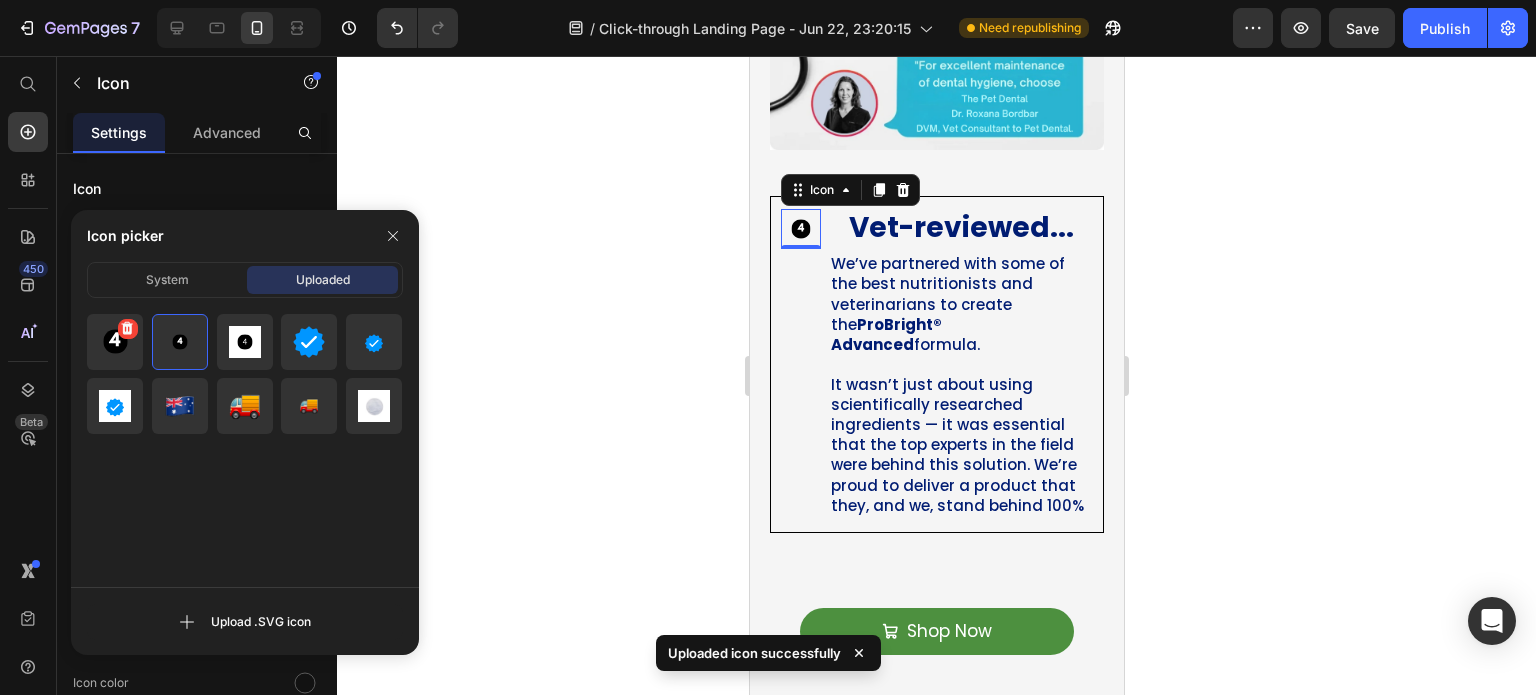 click at bounding box center [115, 342] 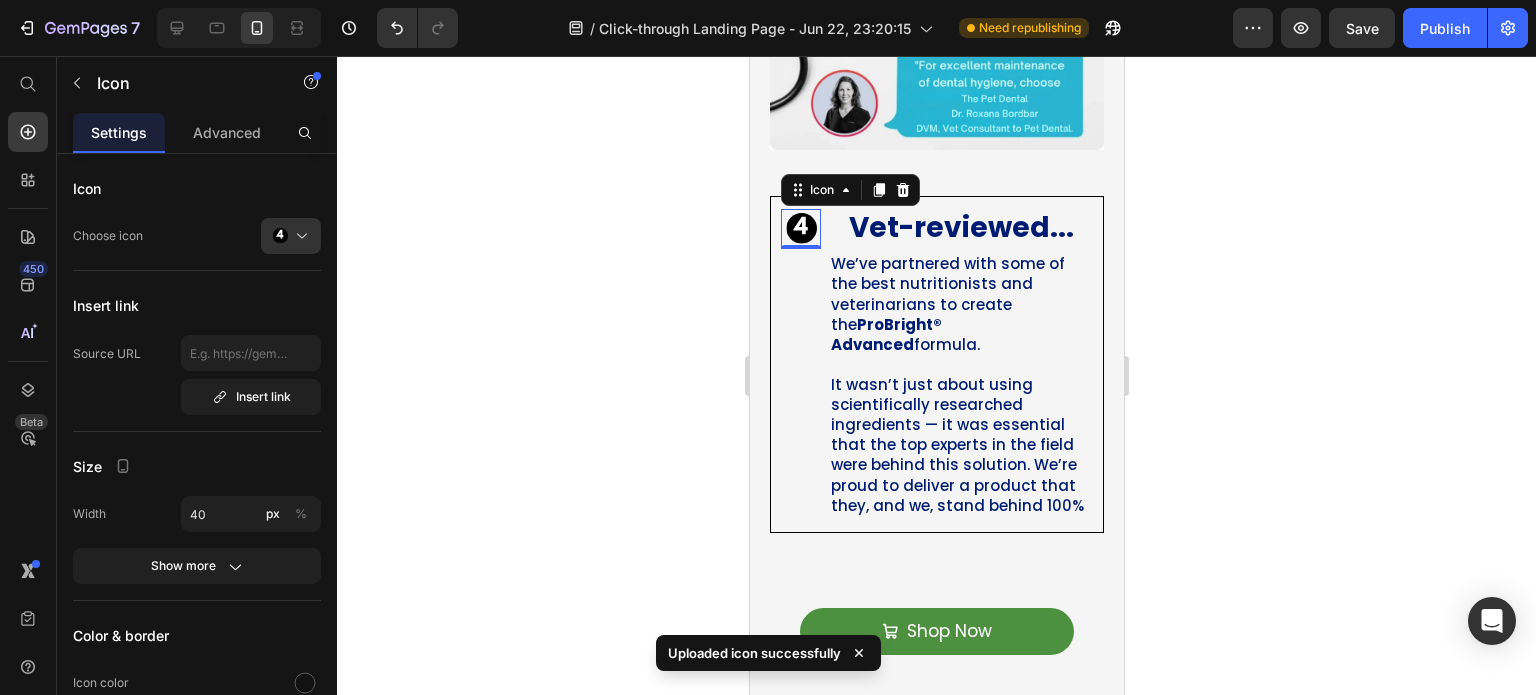 click 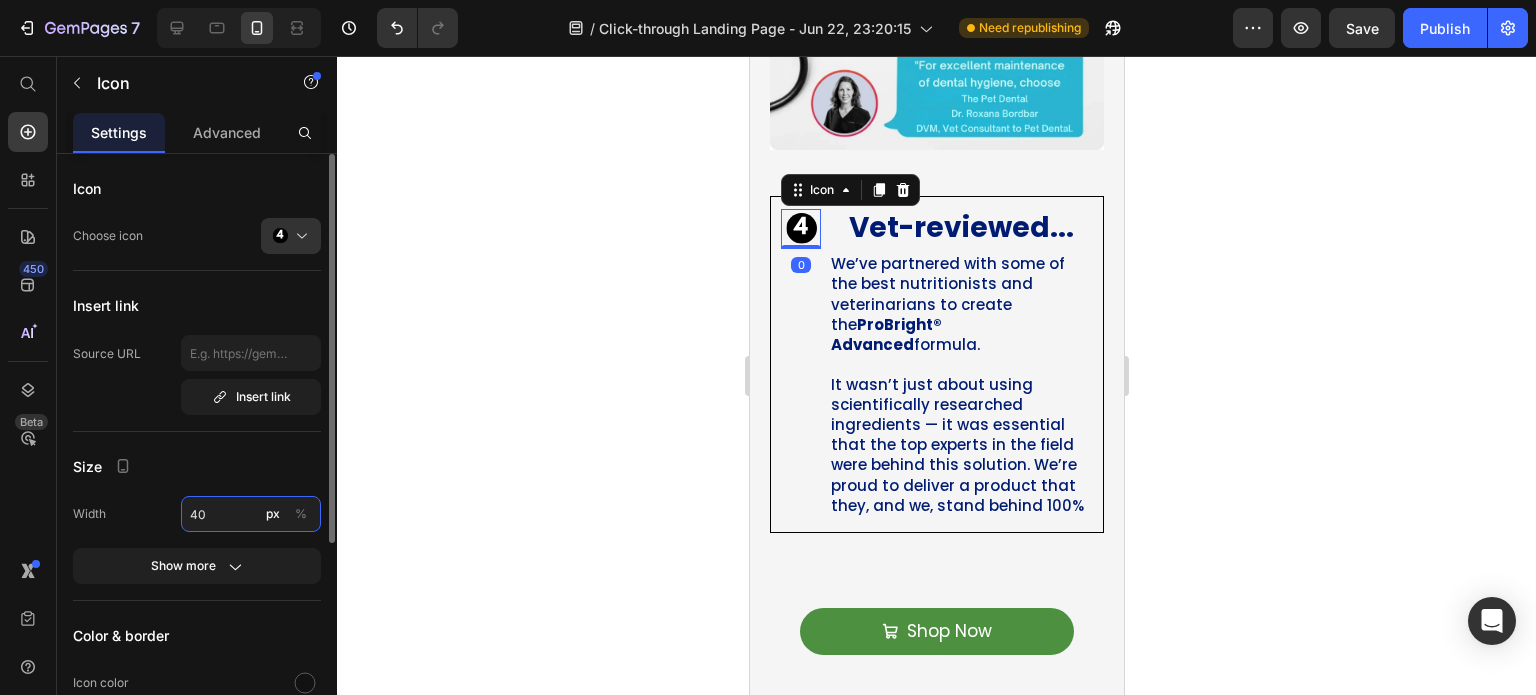 click on "40" at bounding box center (251, 514) 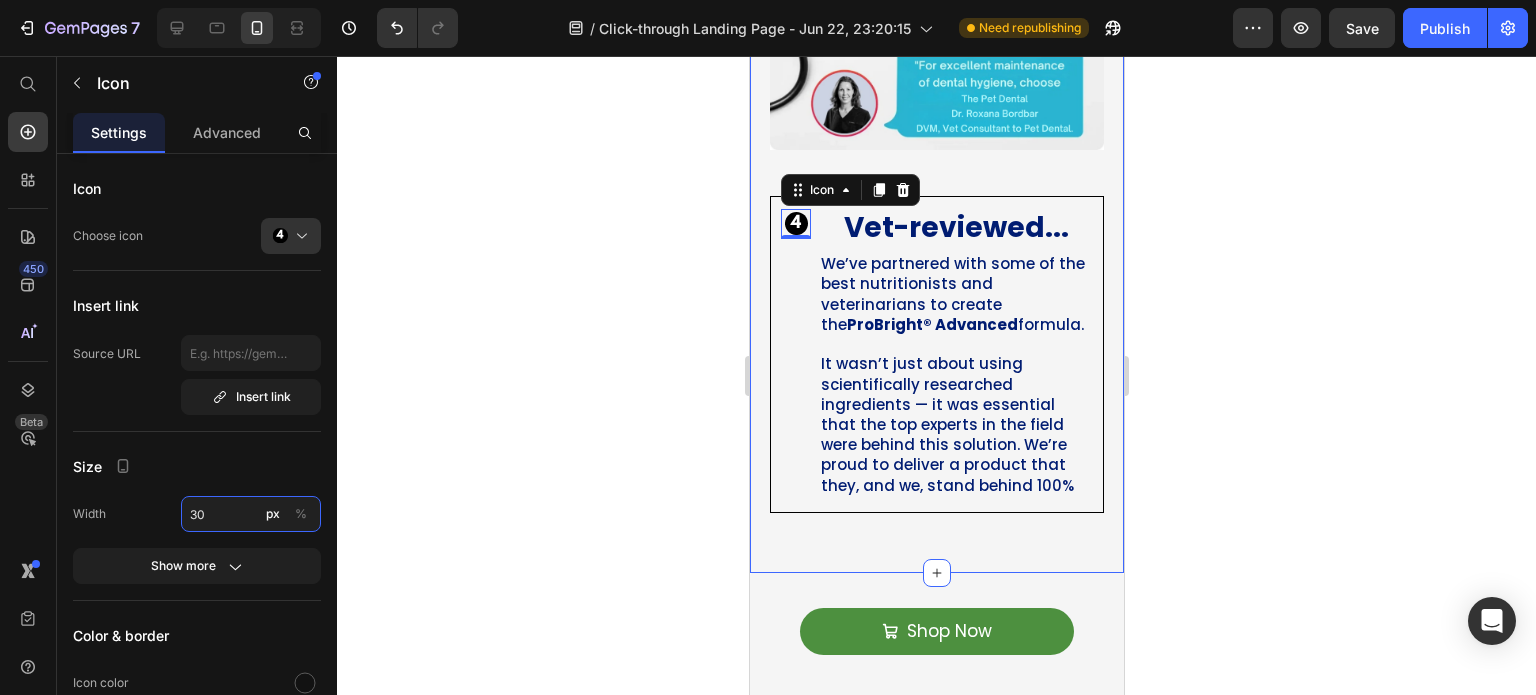 type on "30" 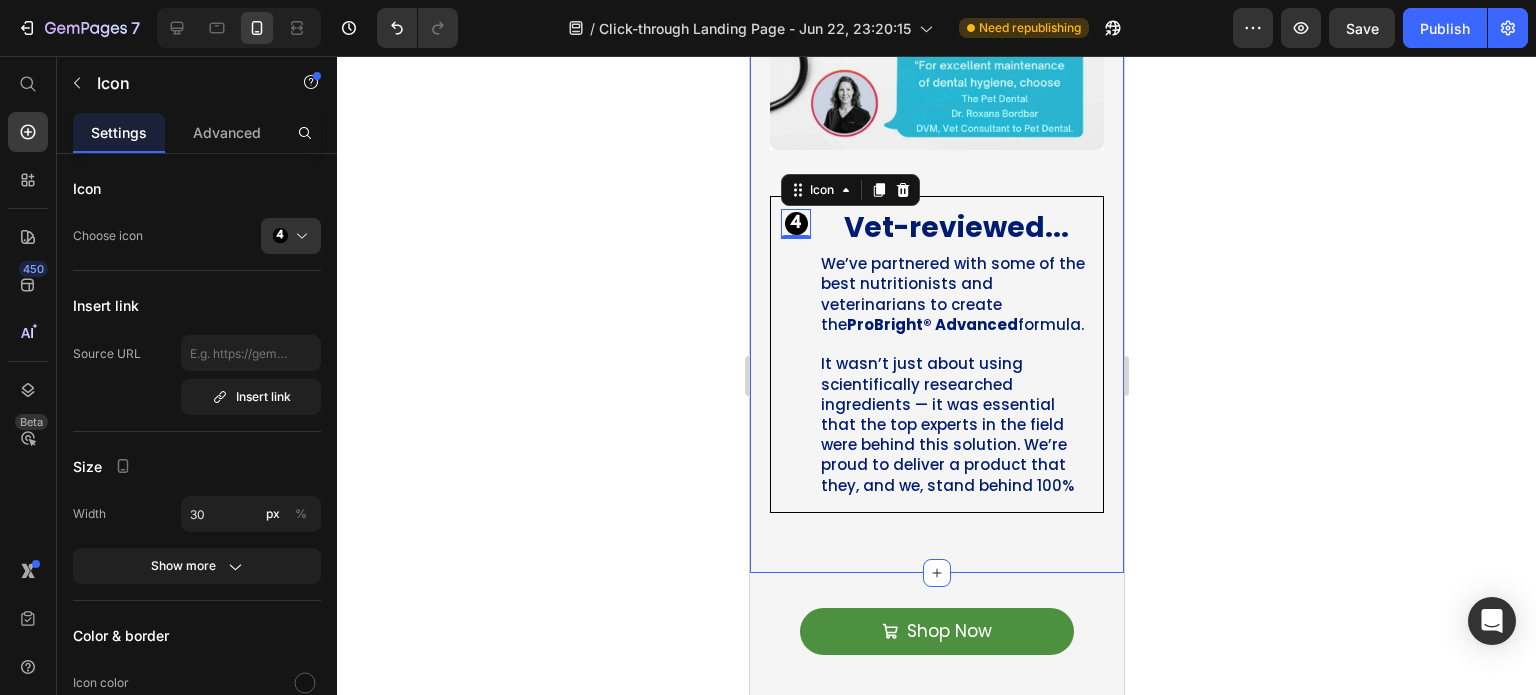 click 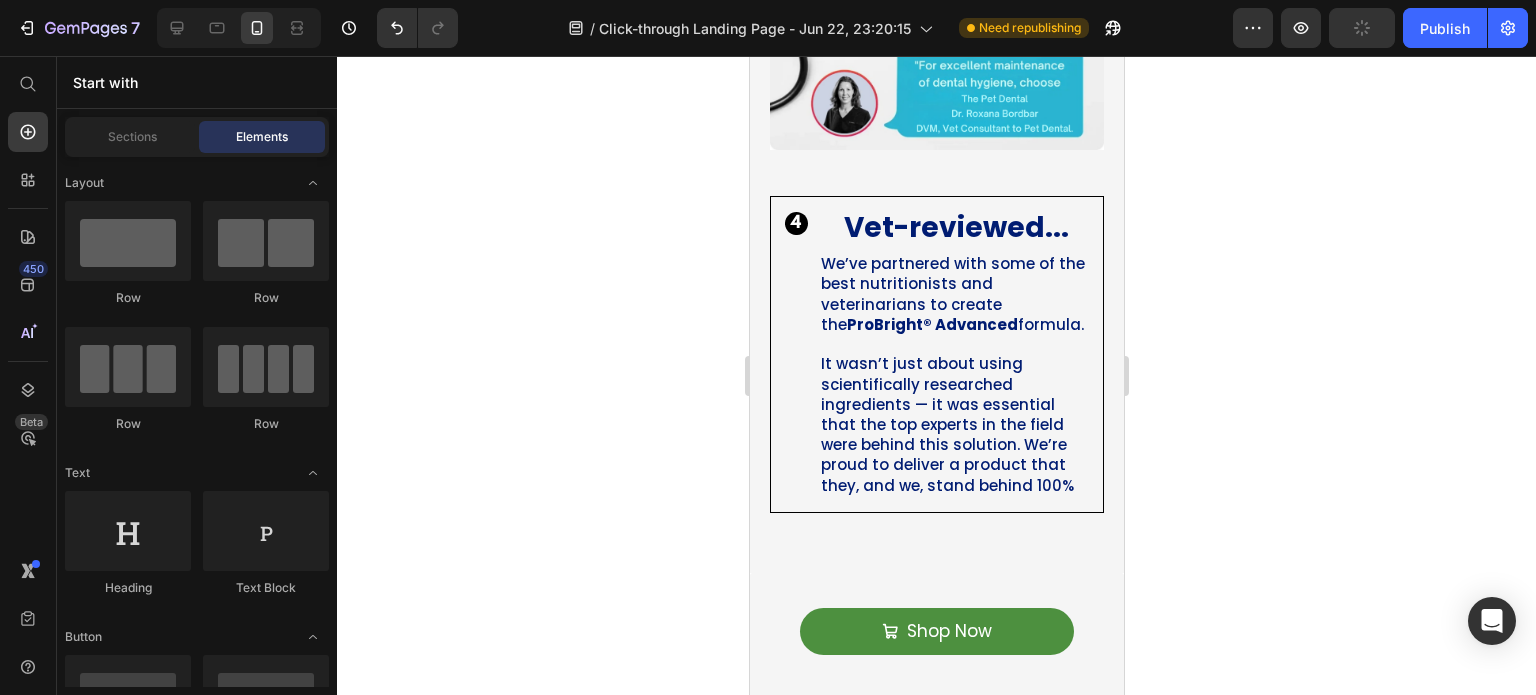 click 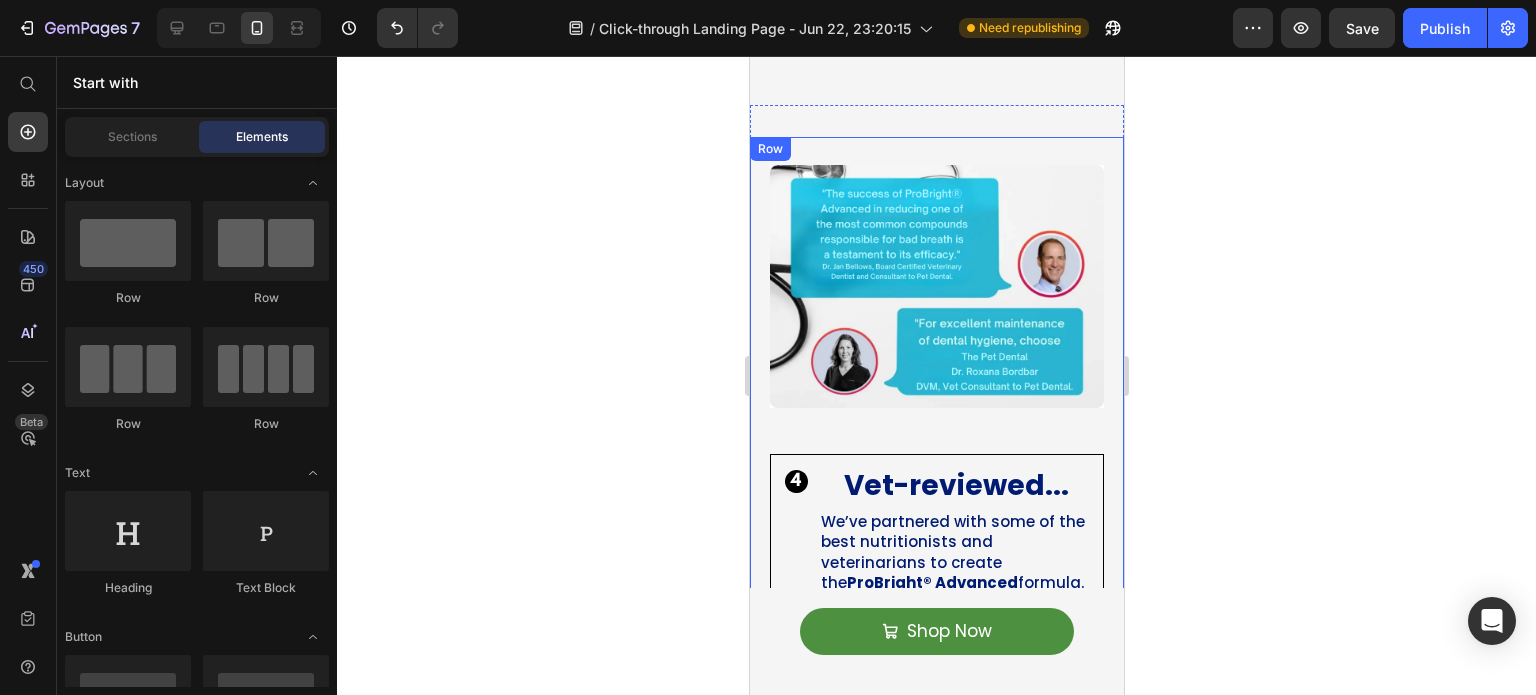 scroll, scrollTop: 3546, scrollLeft: 0, axis: vertical 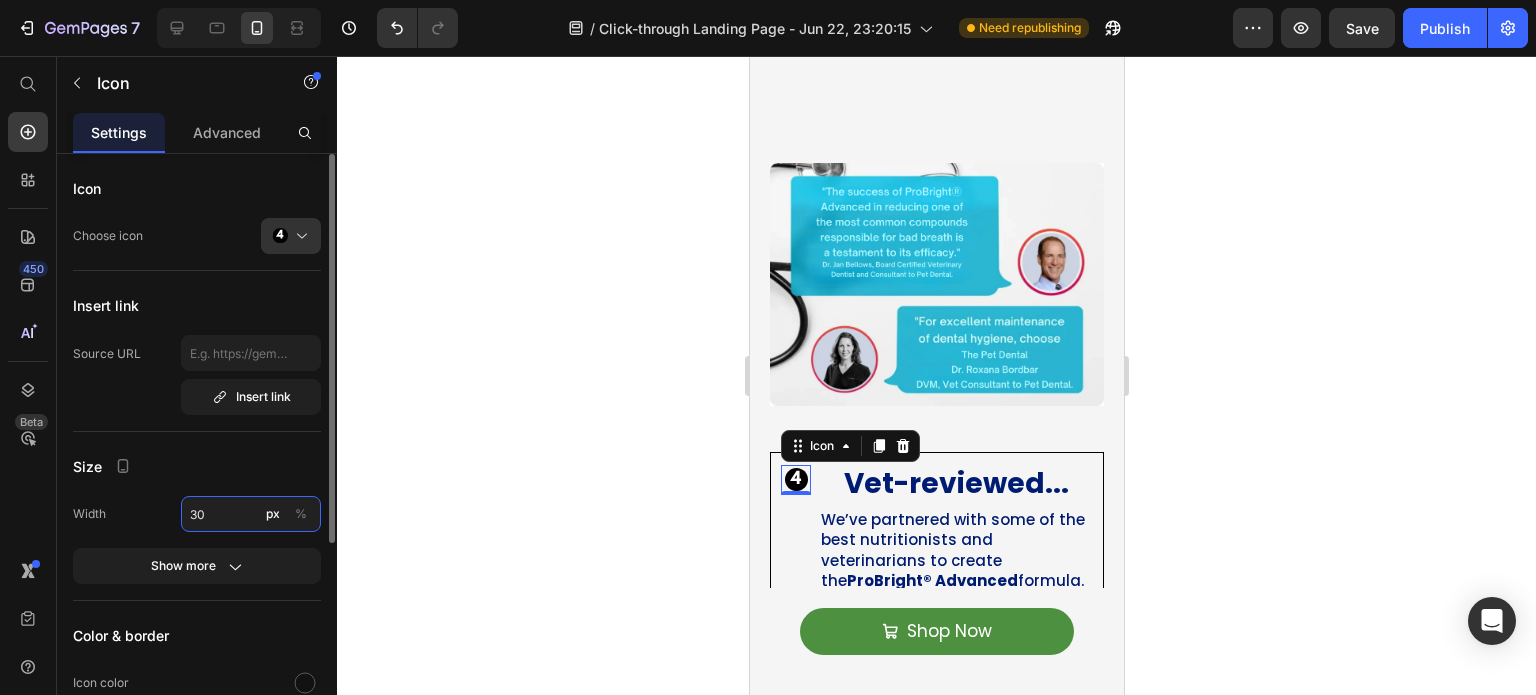 click on "30" at bounding box center (251, 514) 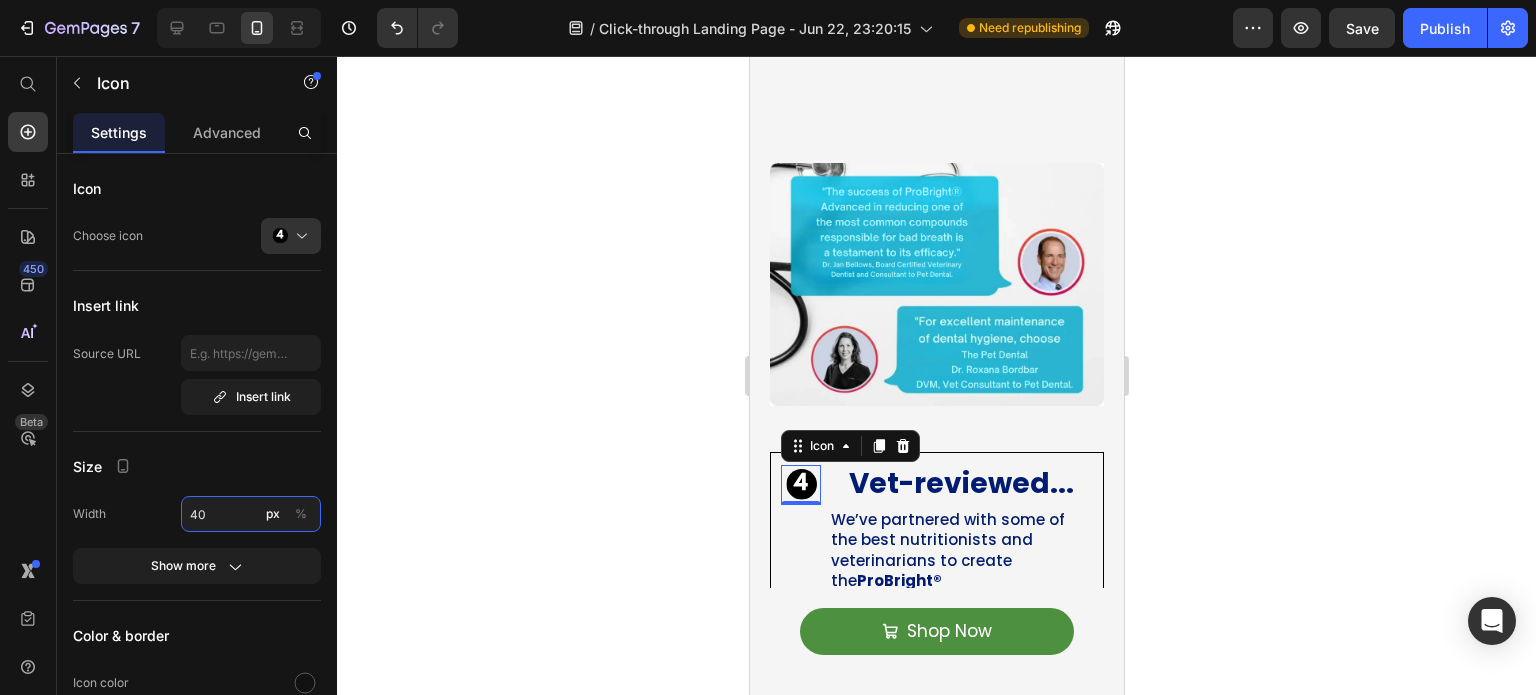 type on "40" 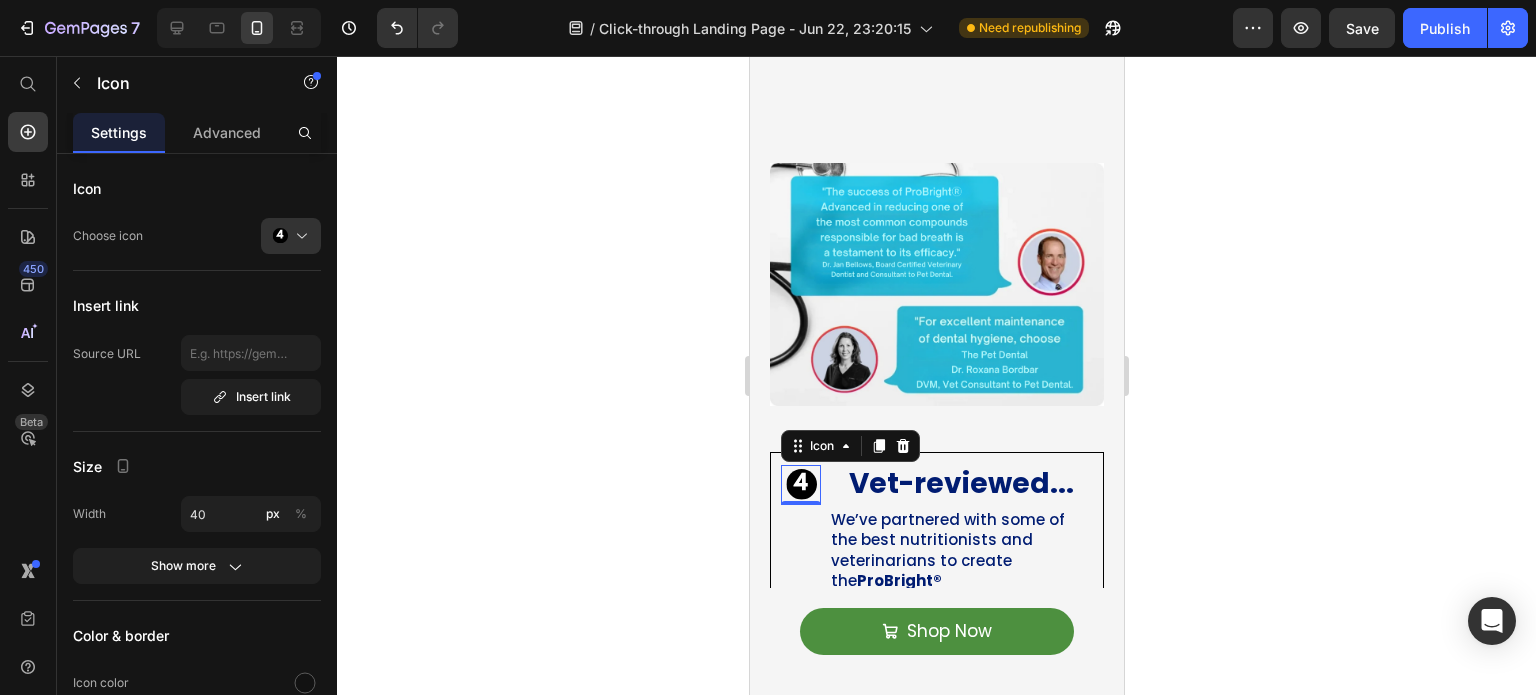 click 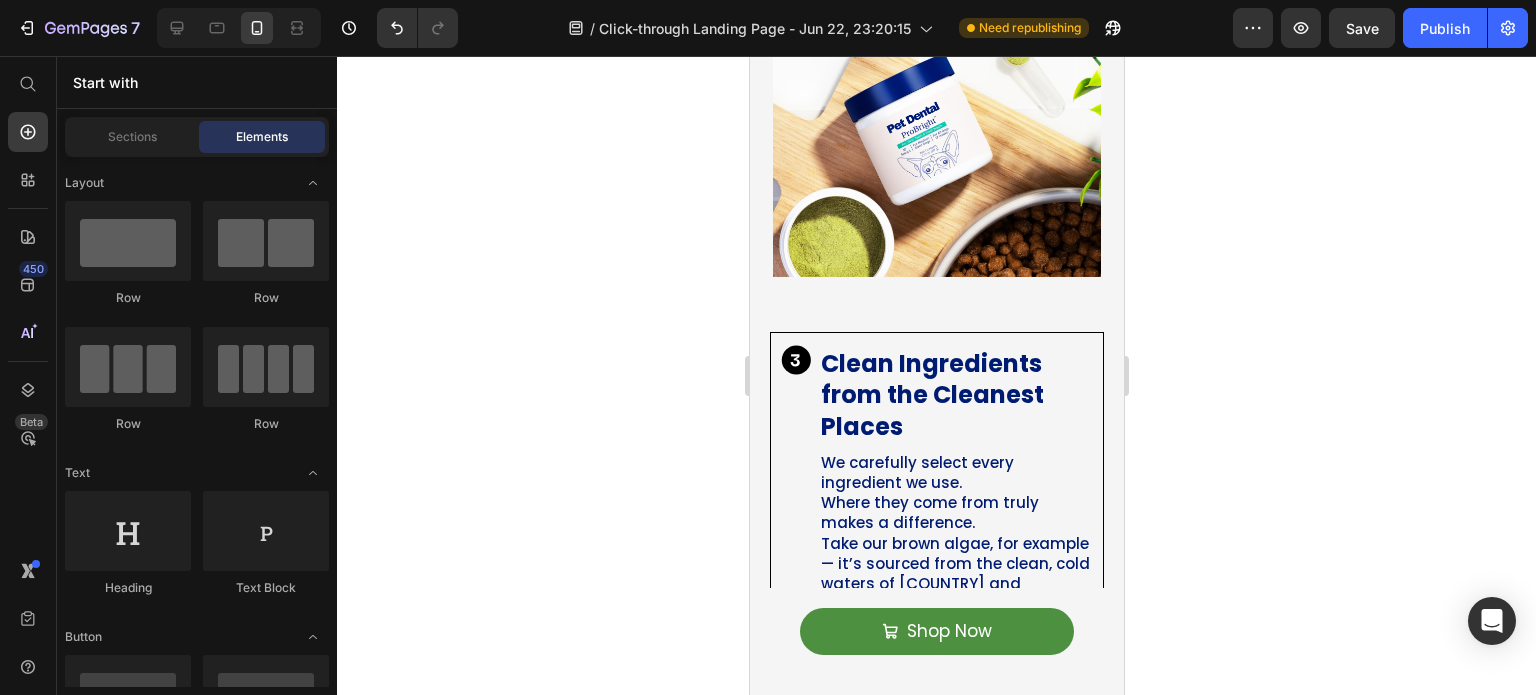 scroll, scrollTop: 2802, scrollLeft: 0, axis: vertical 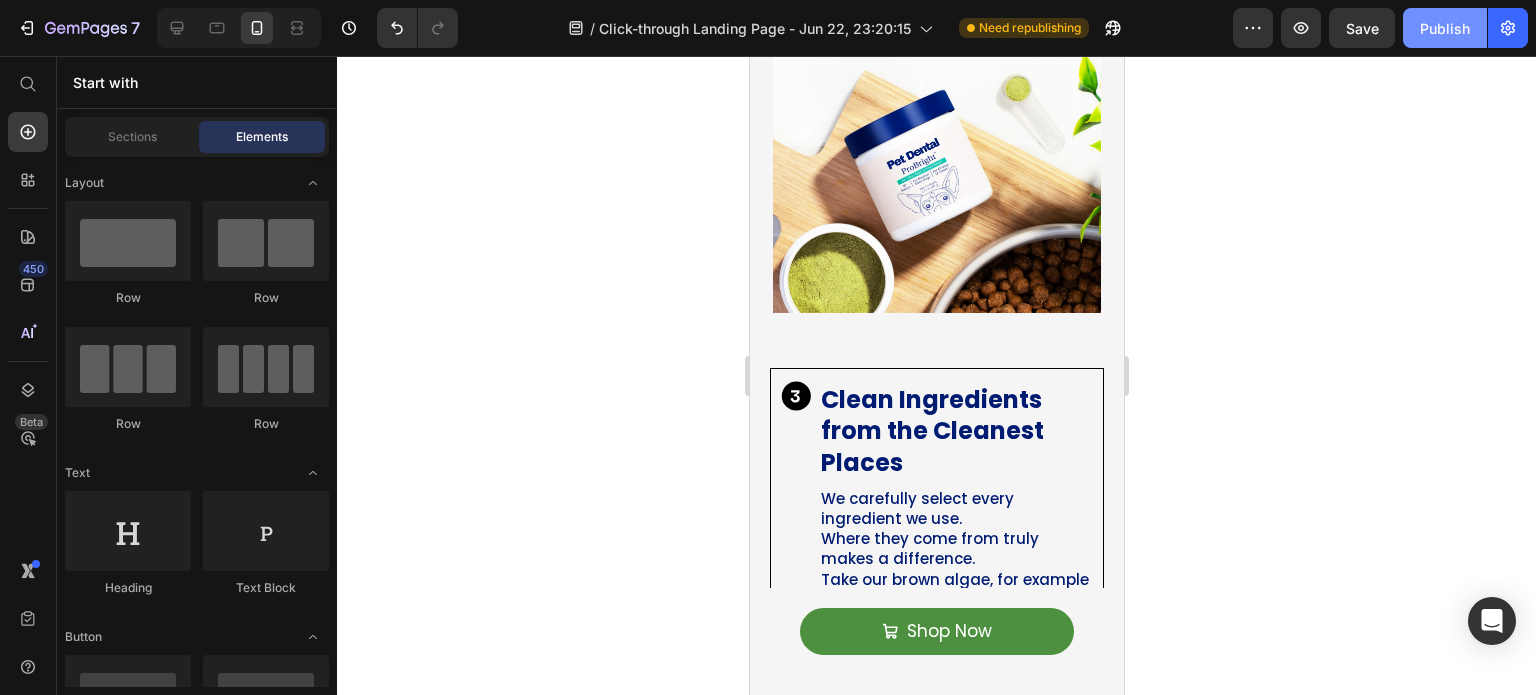 click on "Publish" 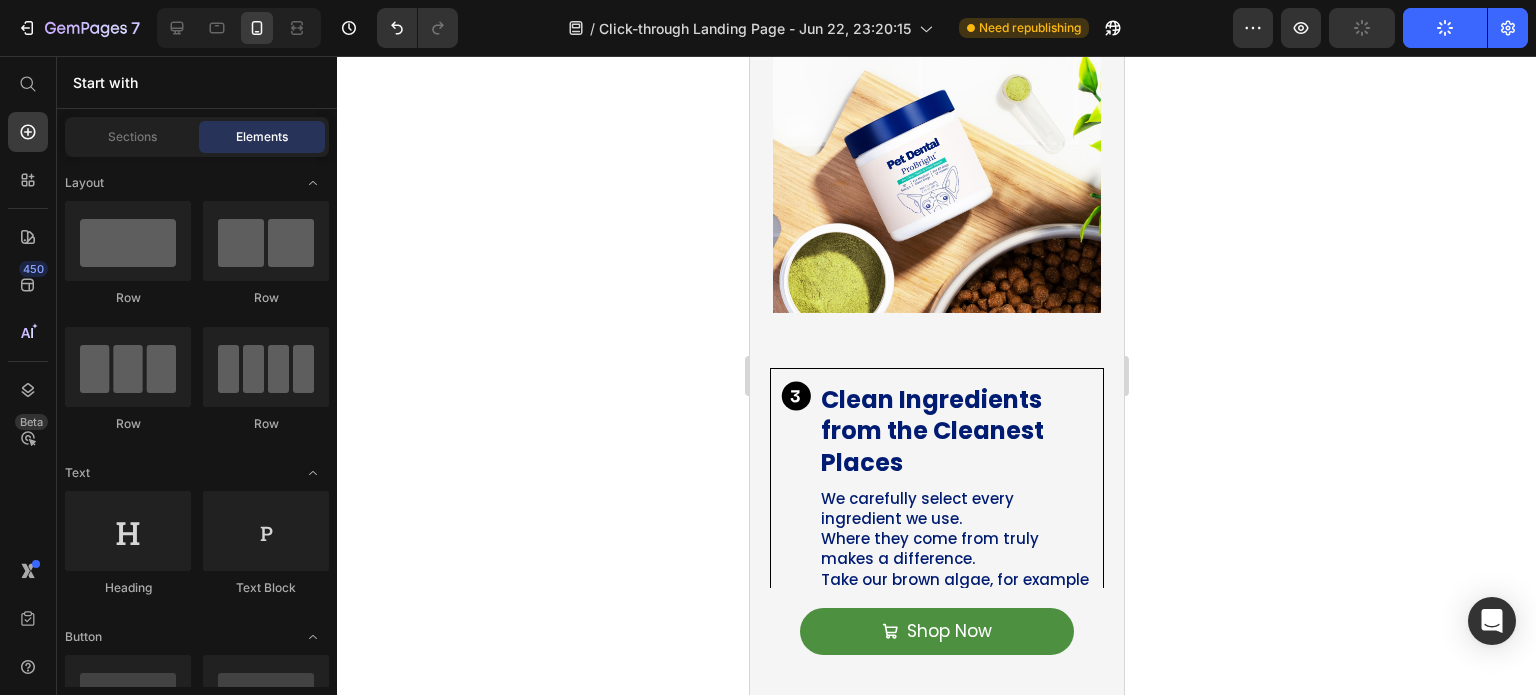 click on "Publish" 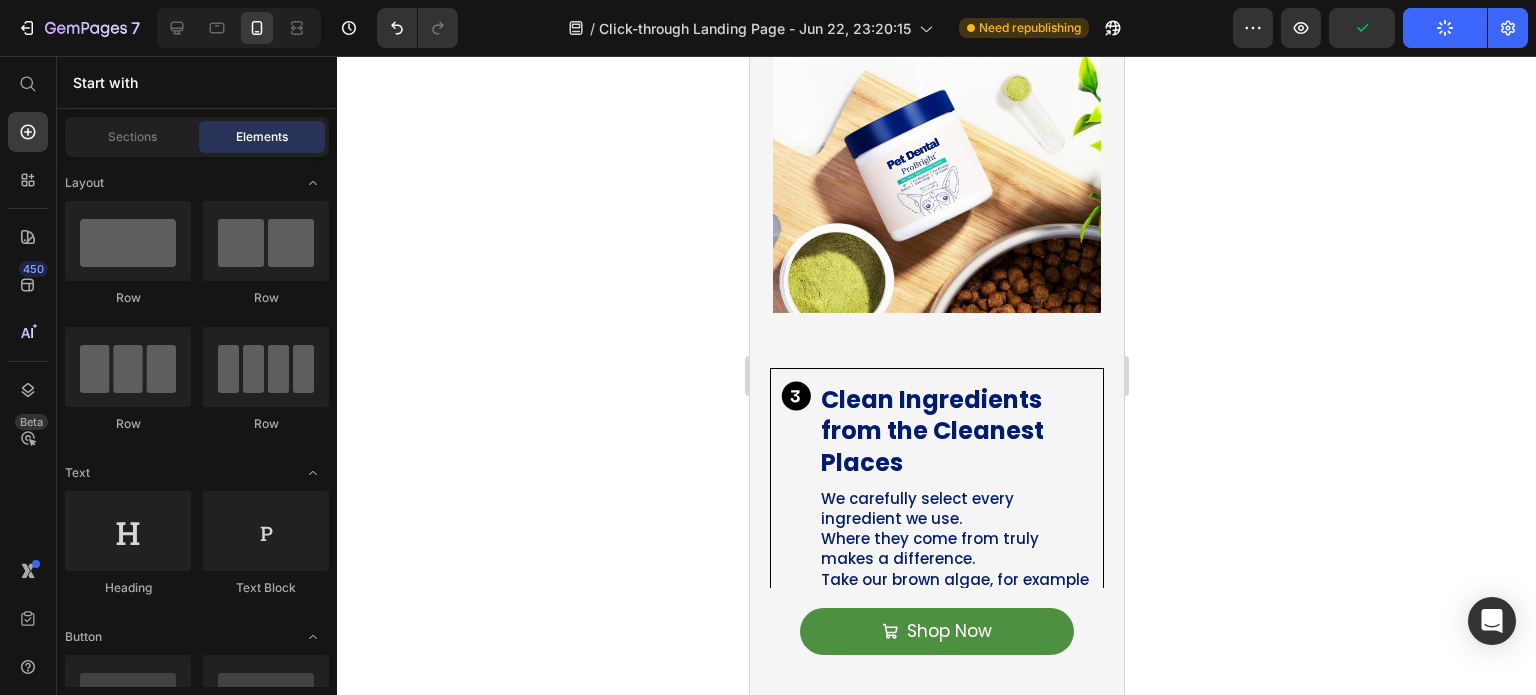 click on "Publish" 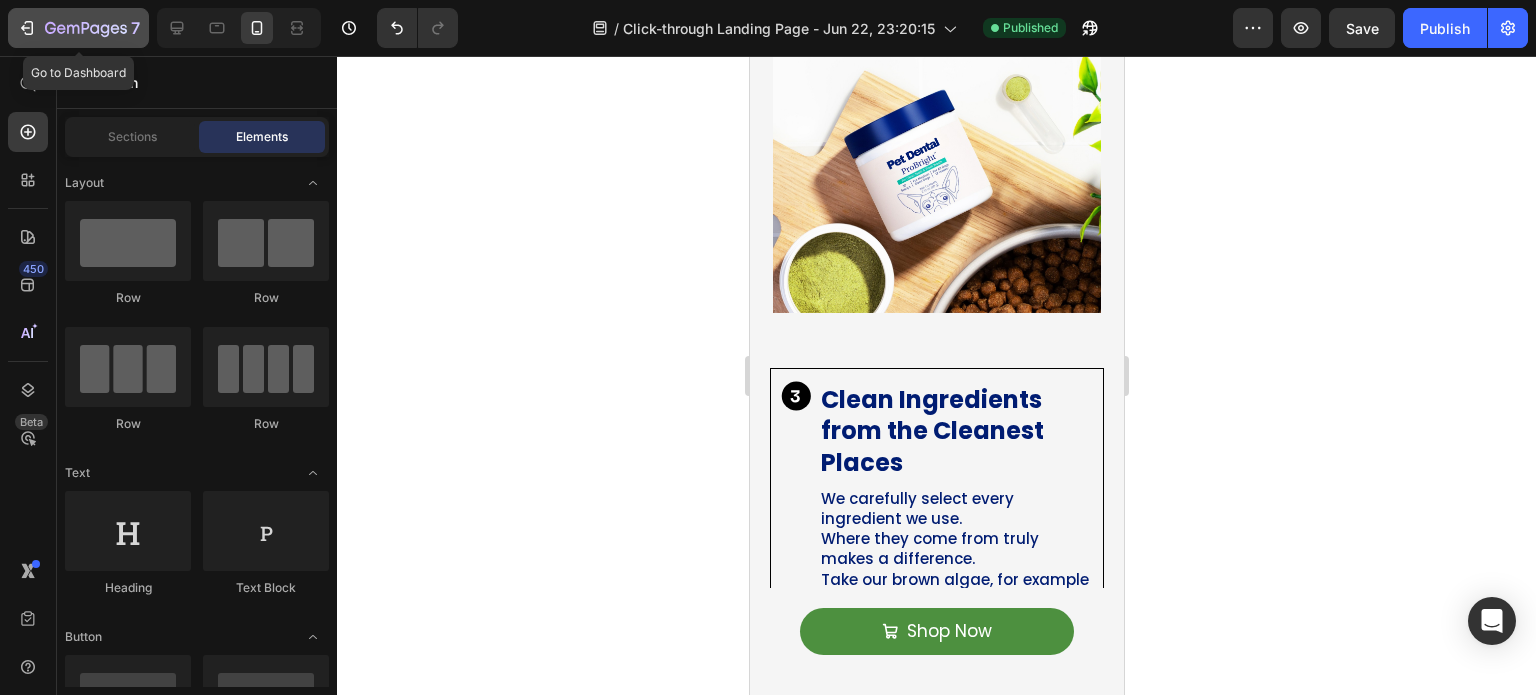 click on "7" 